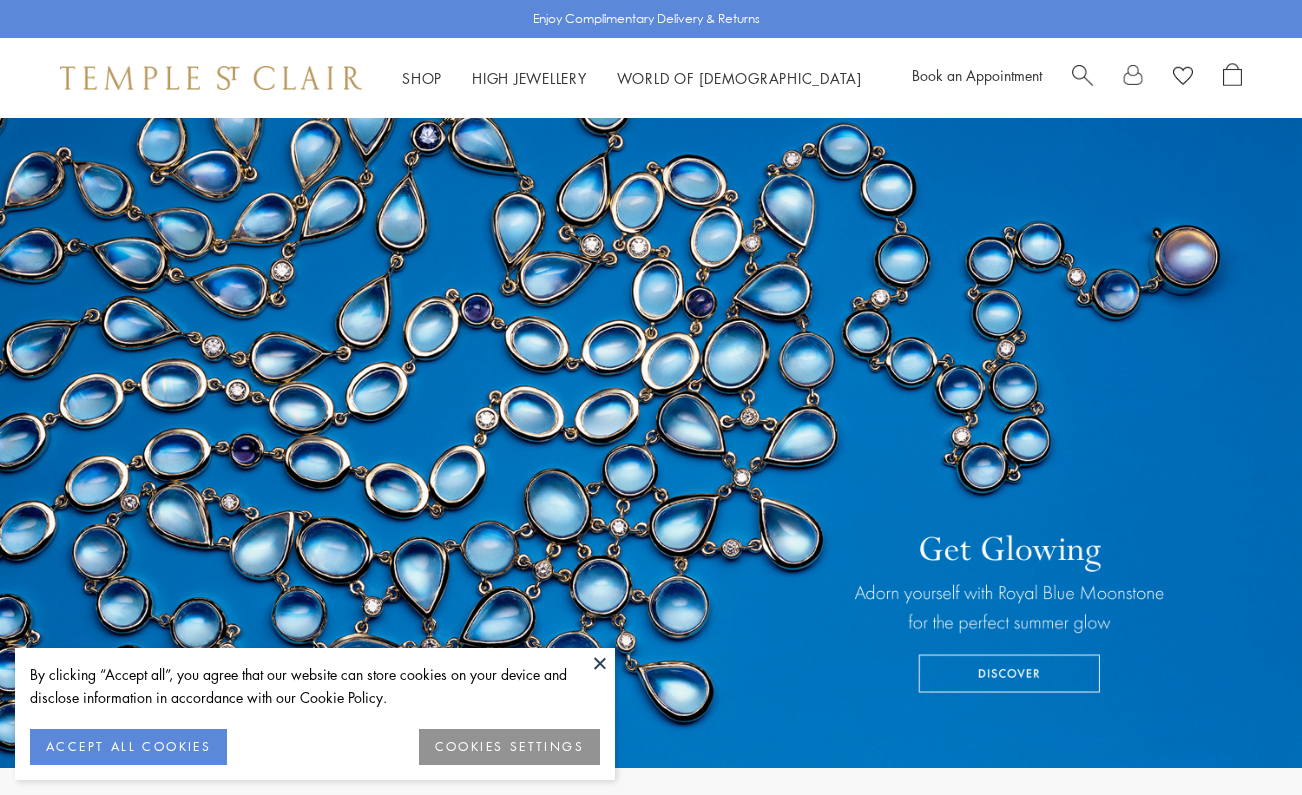 scroll, scrollTop: 0, scrollLeft: 0, axis: both 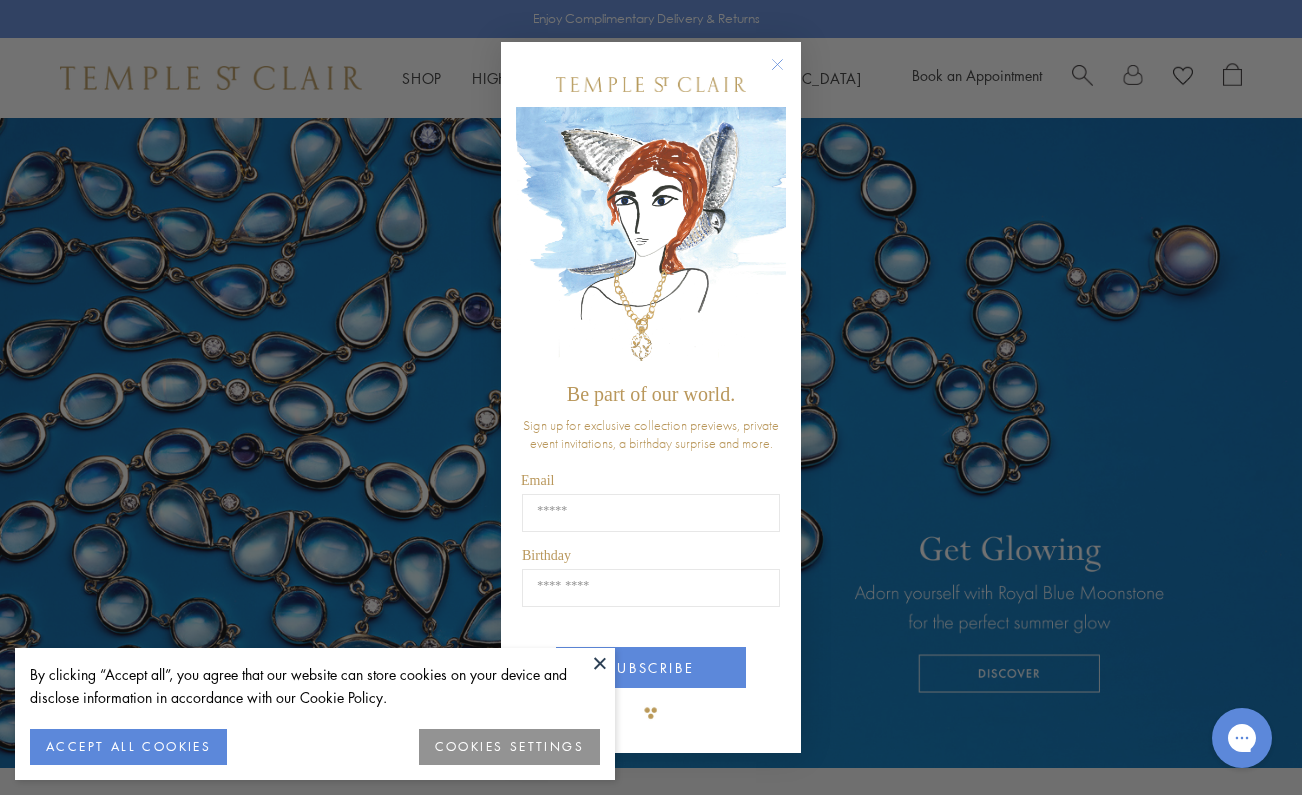 click on "ACCEPT ALL COOKIES" at bounding box center (128, 747) 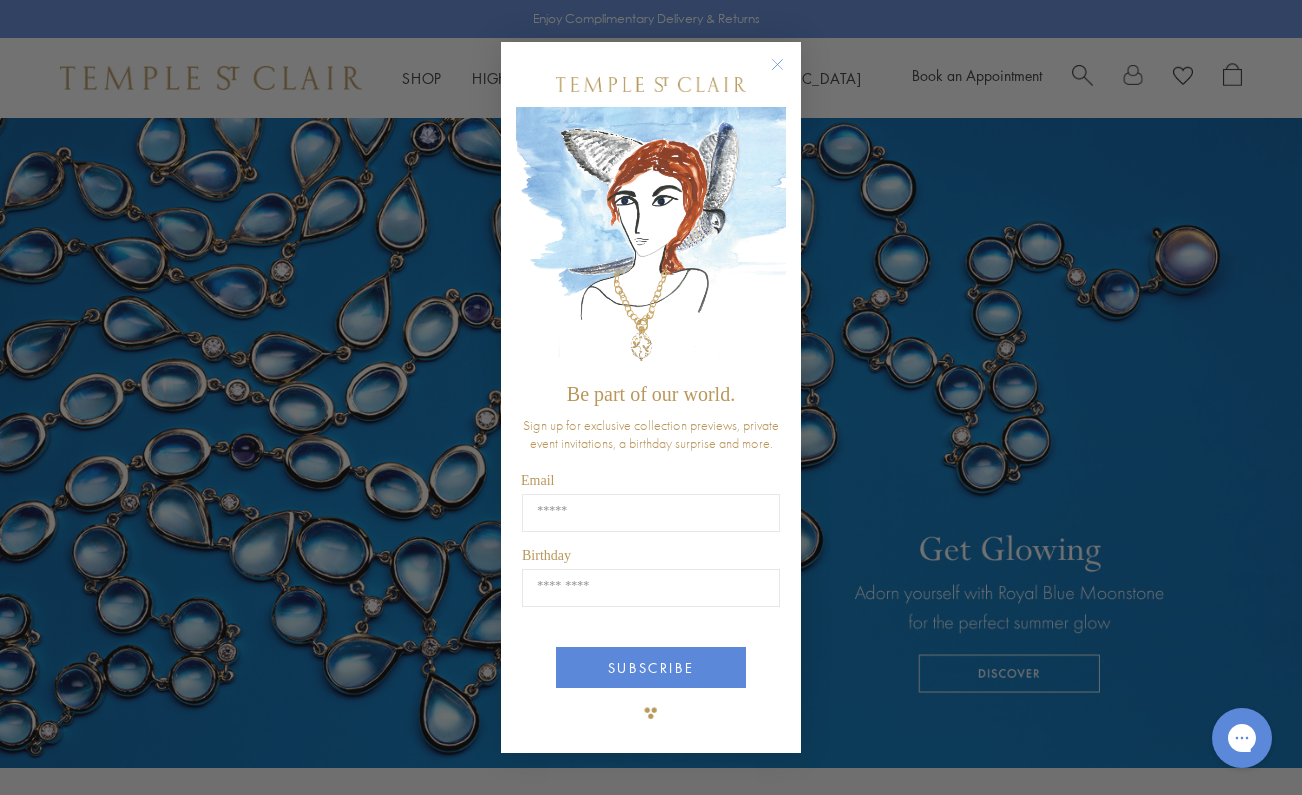 click 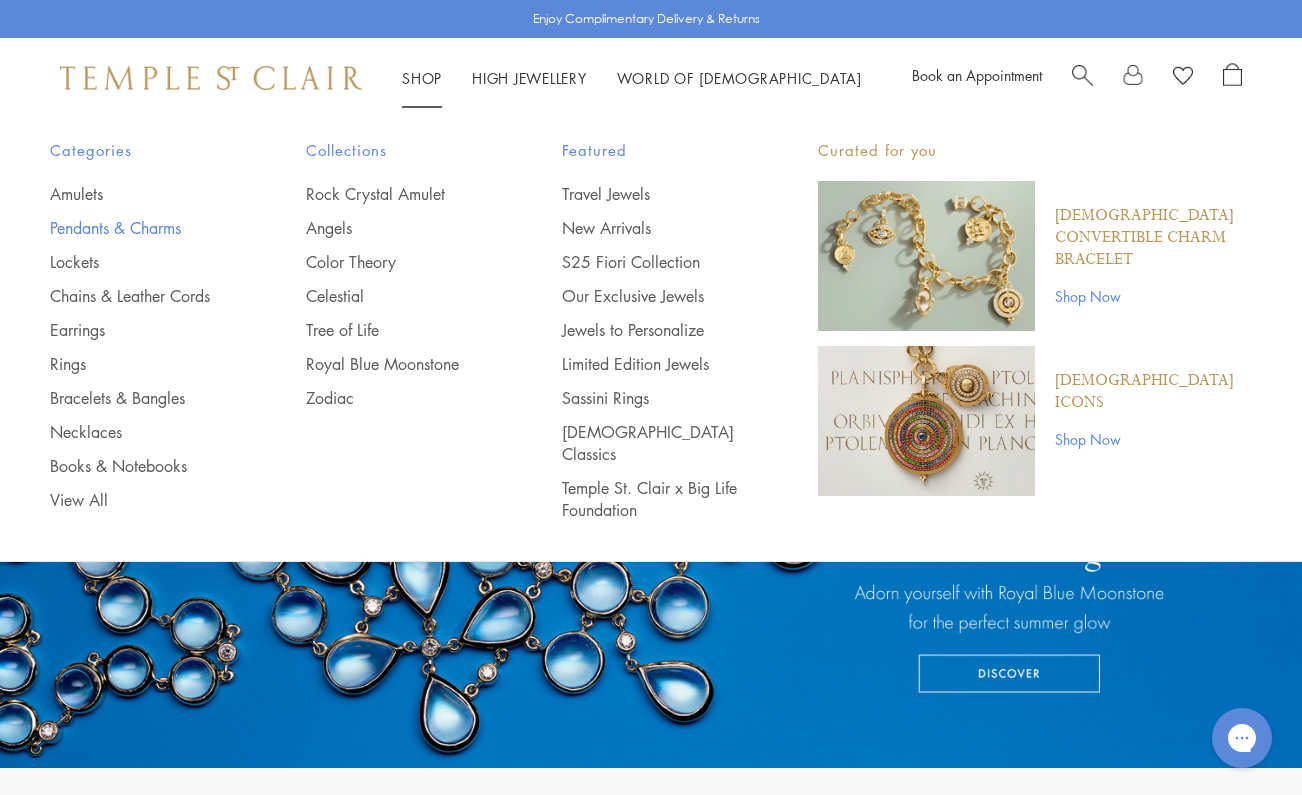 click on "Pendants & Charms" at bounding box center (138, 228) 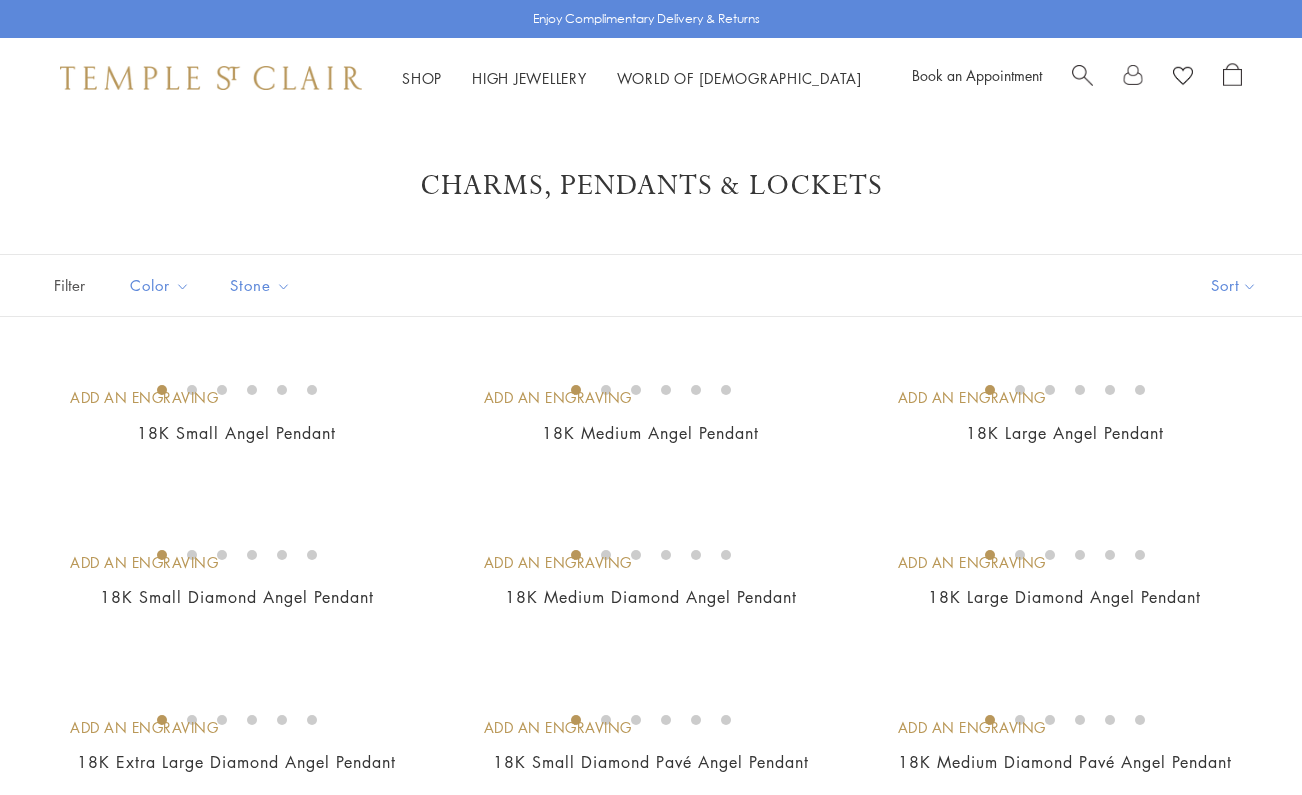 scroll, scrollTop: 0, scrollLeft: 0, axis: both 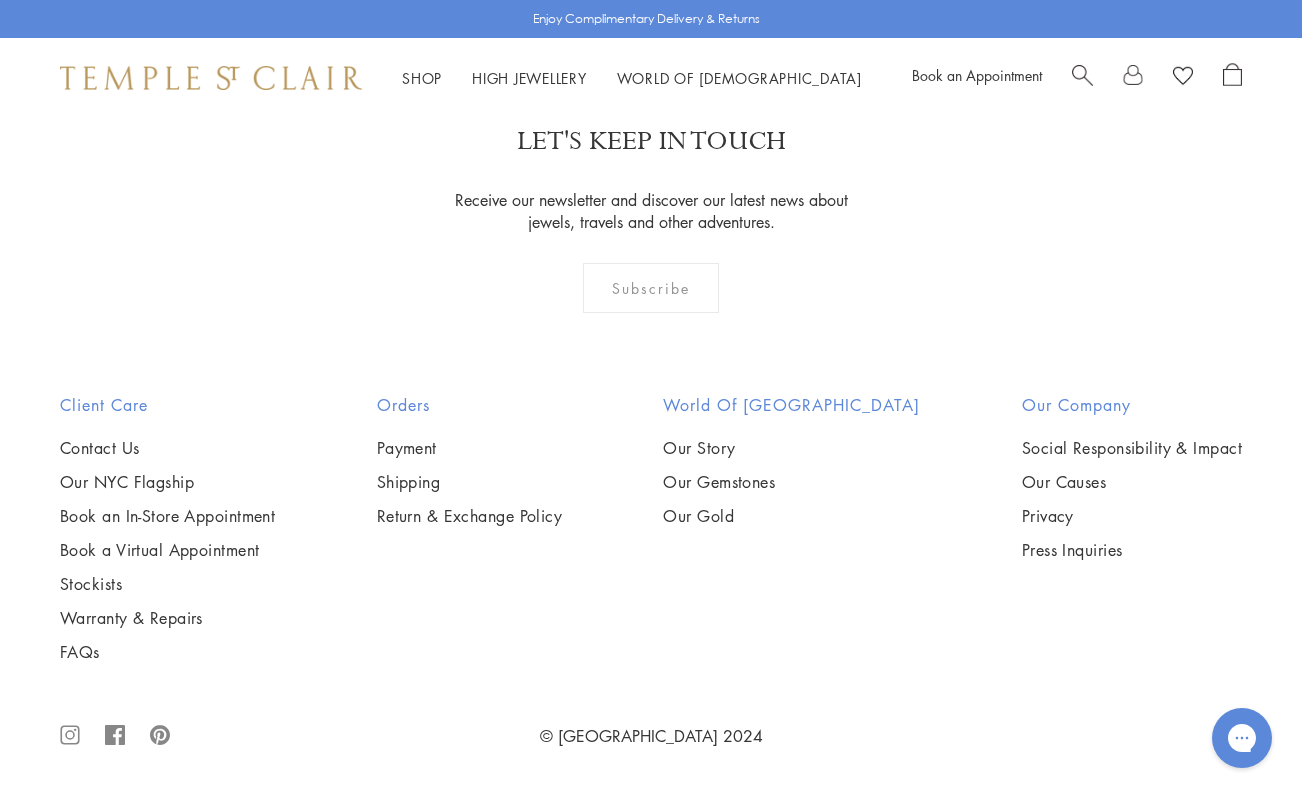 click at bounding box center [0, 0] 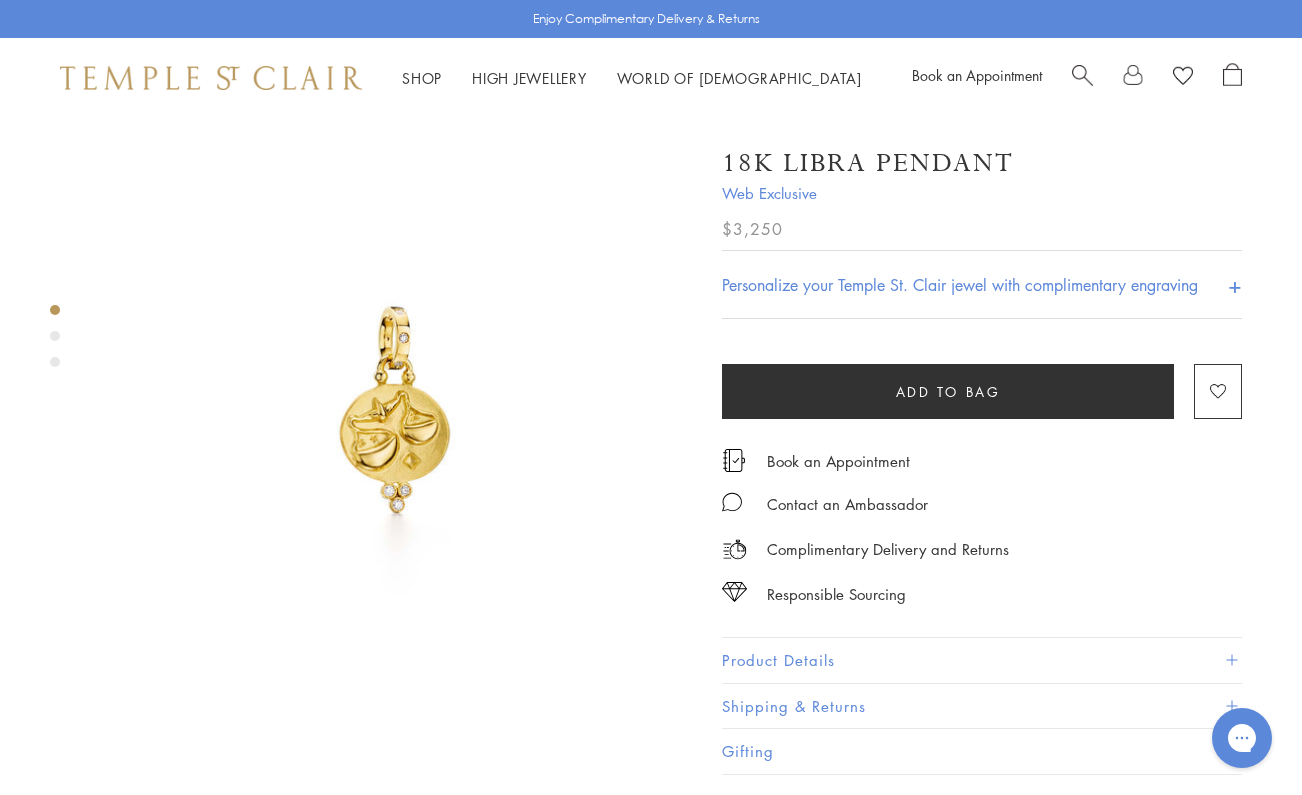 scroll, scrollTop: 0, scrollLeft: 0, axis: both 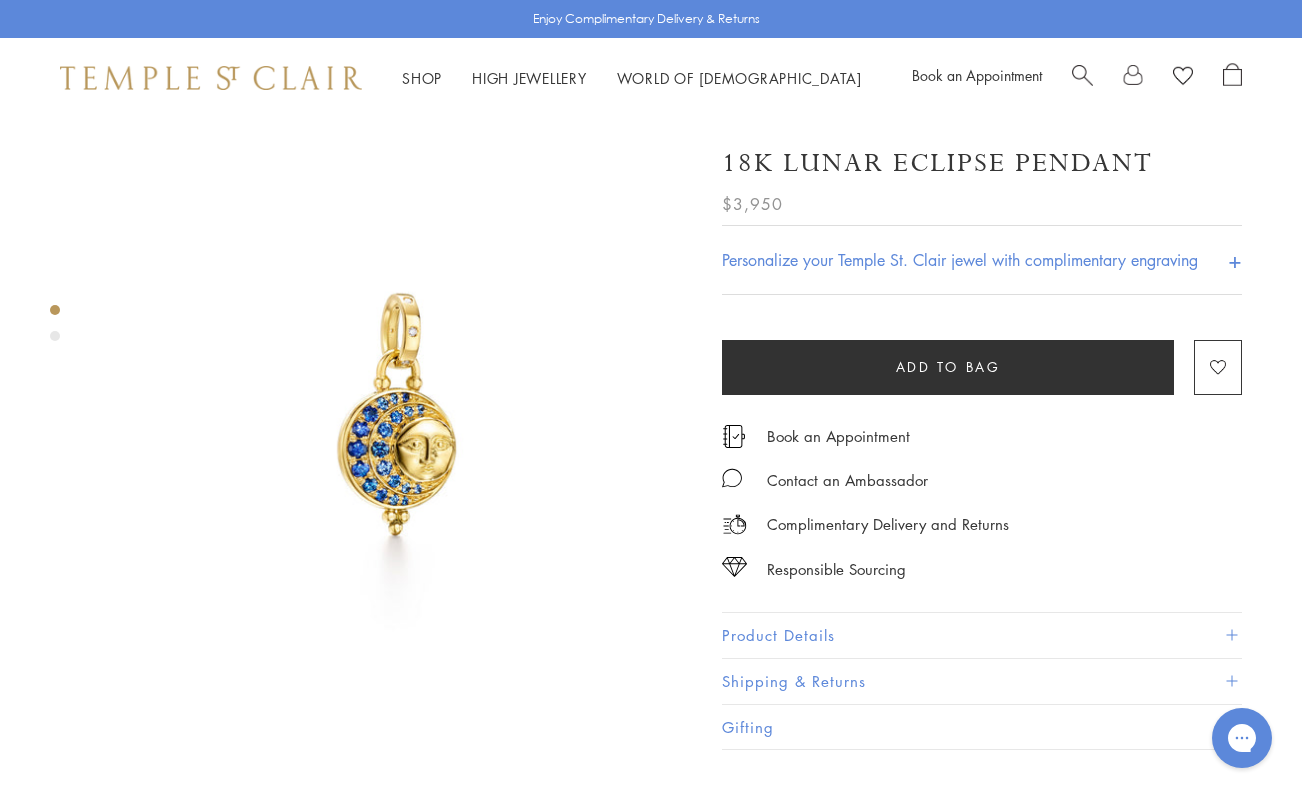 click at bounding box center [396, 414] 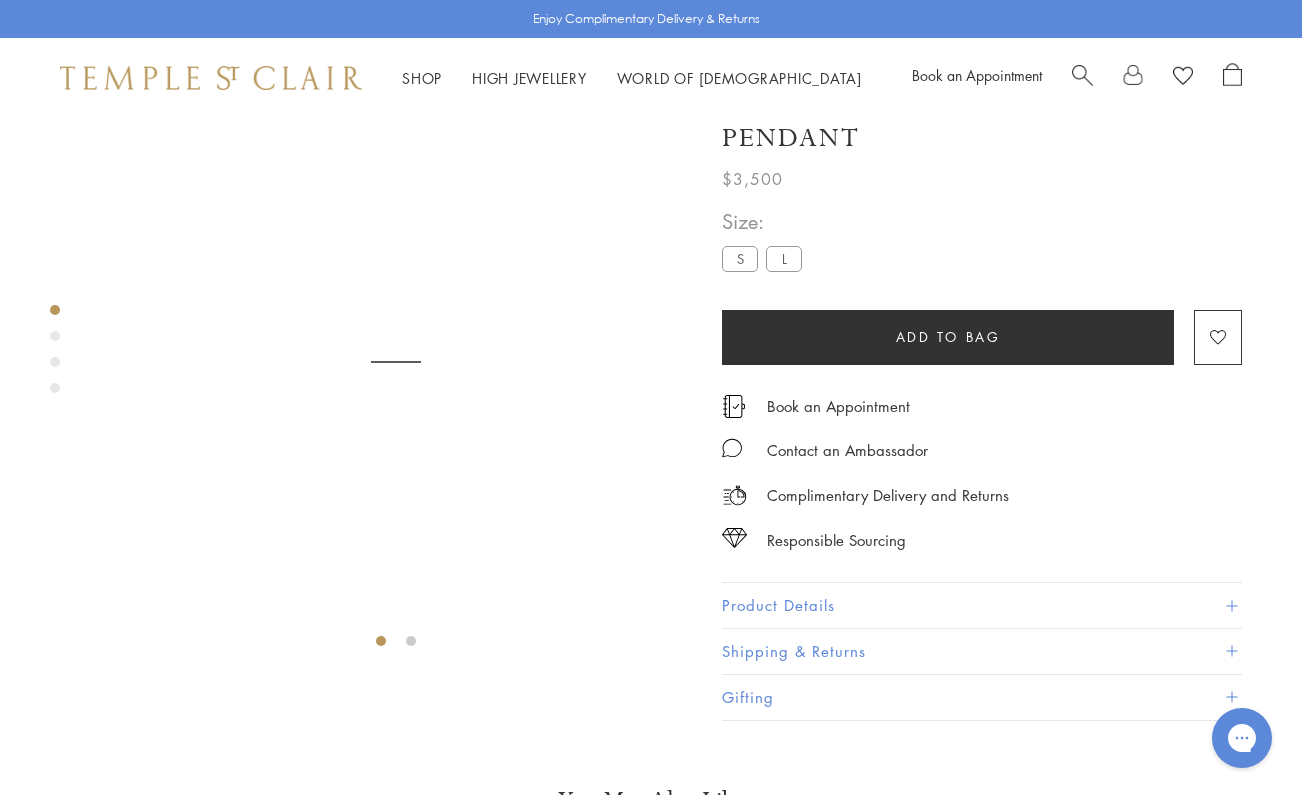 scroll, scrollTop: 118, scrollLeft: 0, axis: vertical 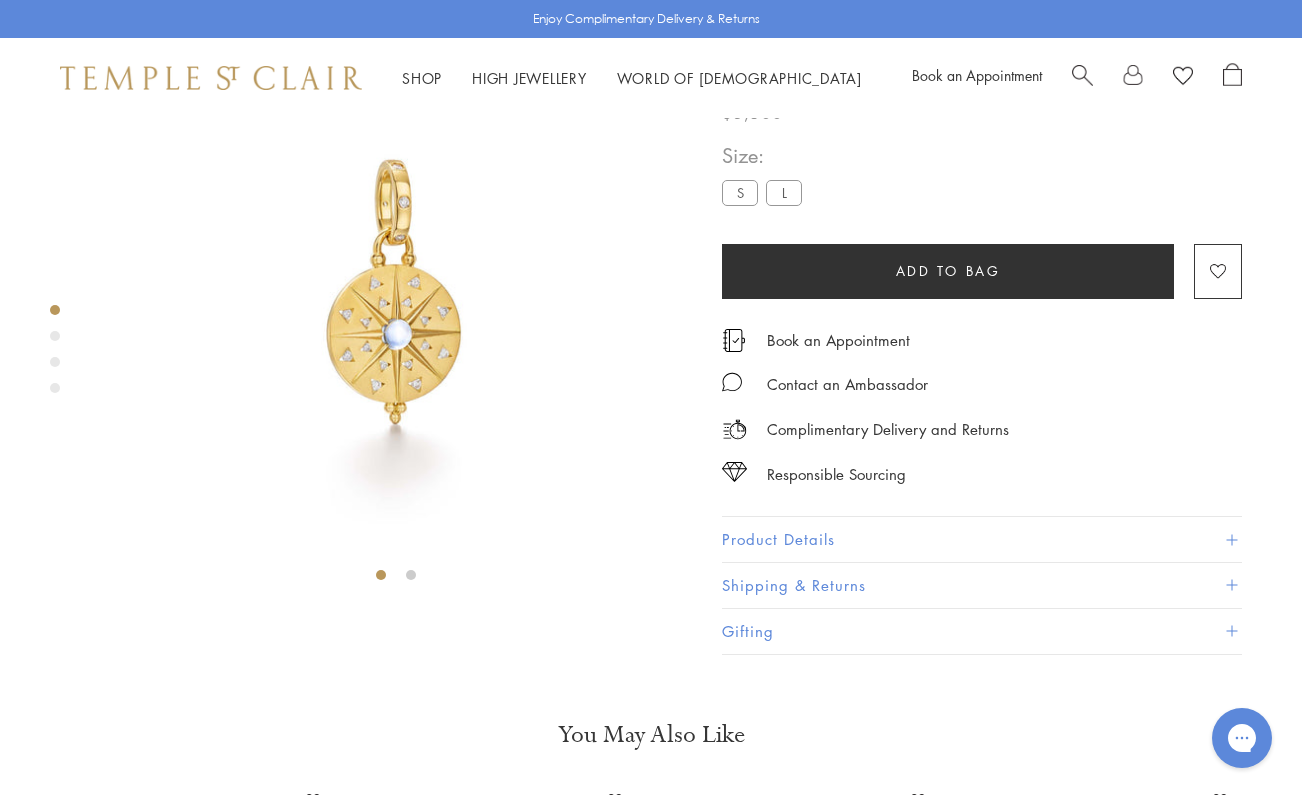 click at bounding box center (55, 336) 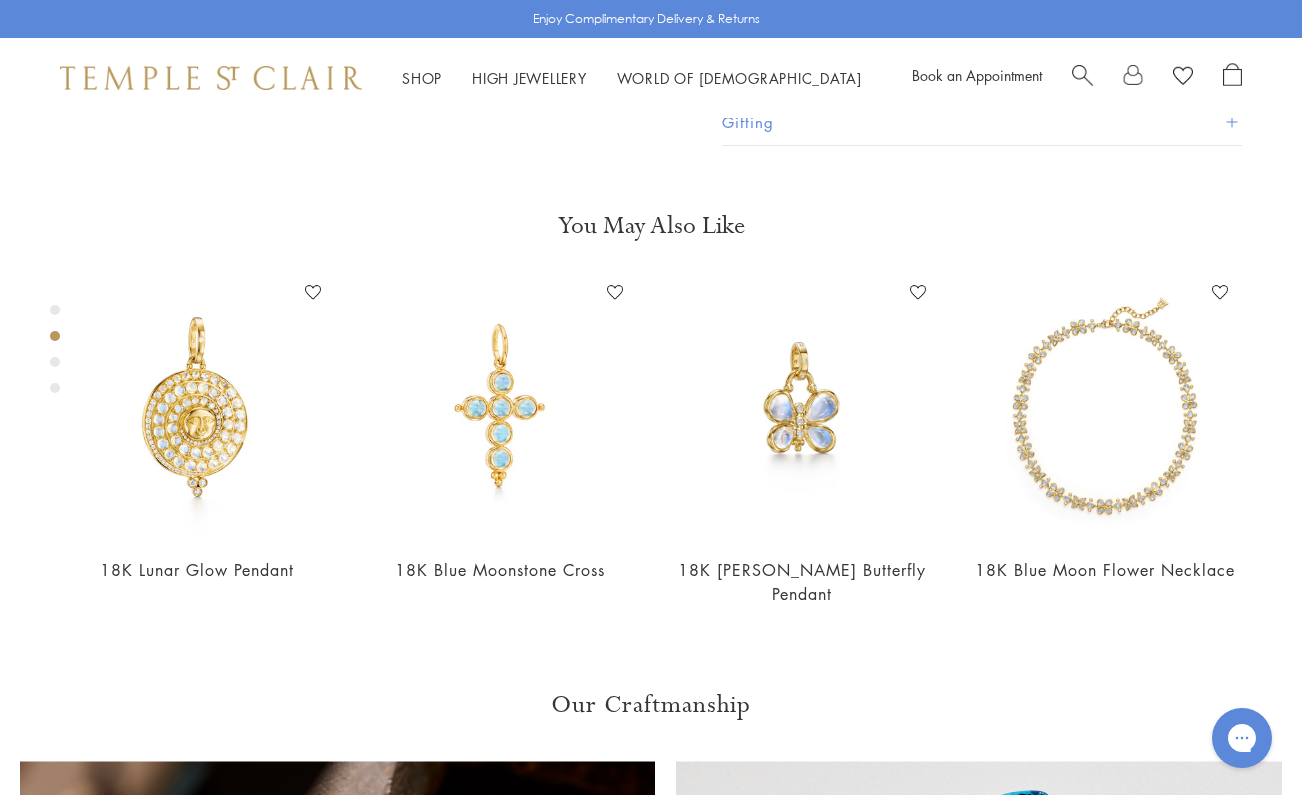 scroll, scrollTop: 630, scrollLeft: 0, axis: vertical 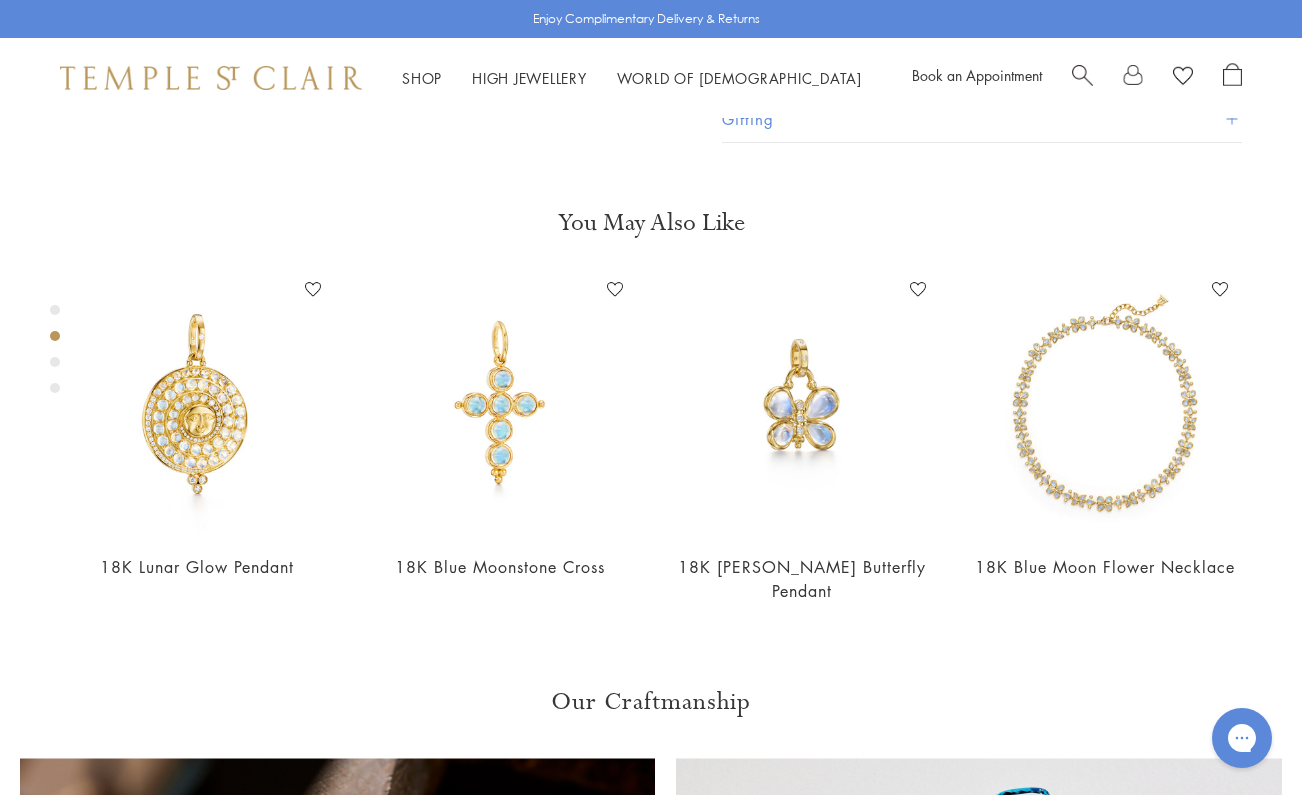 click at bounding box center [55, 362] 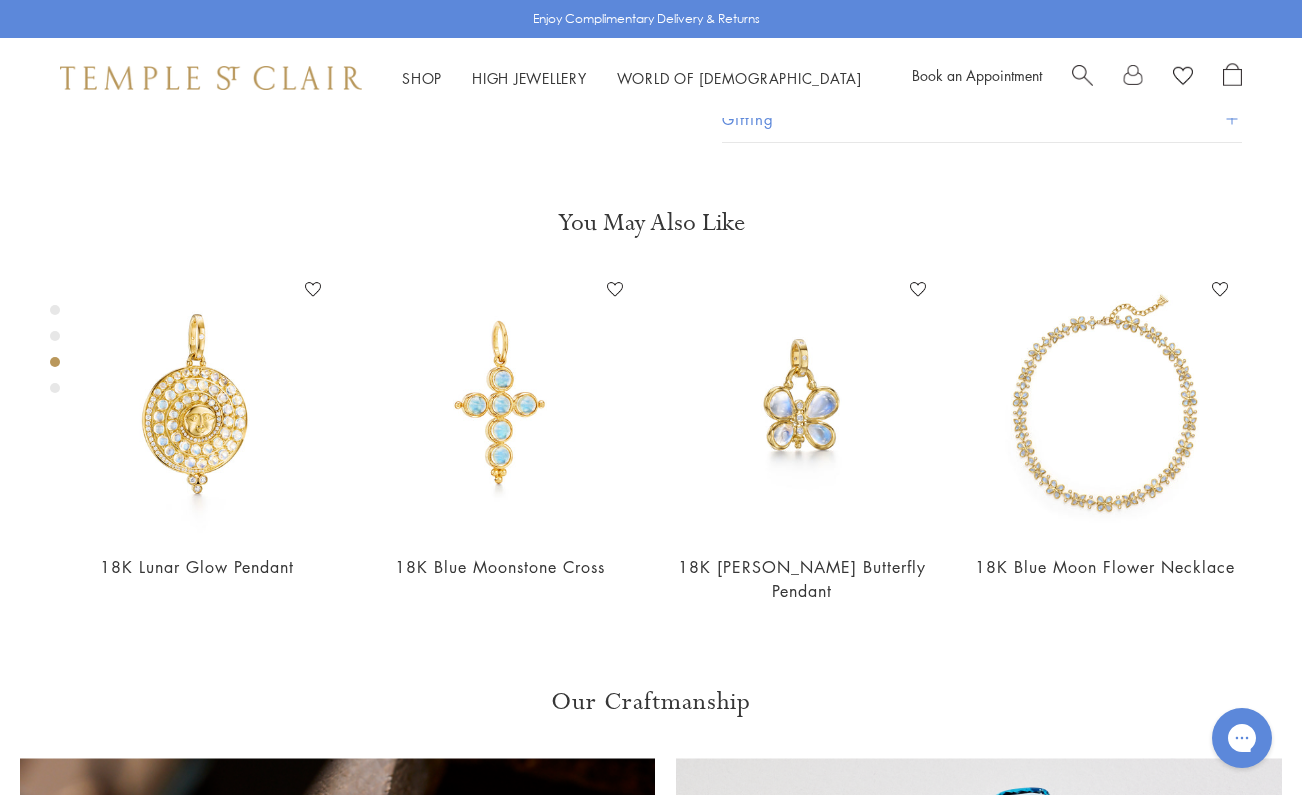 click at bounding box center [55, 388] 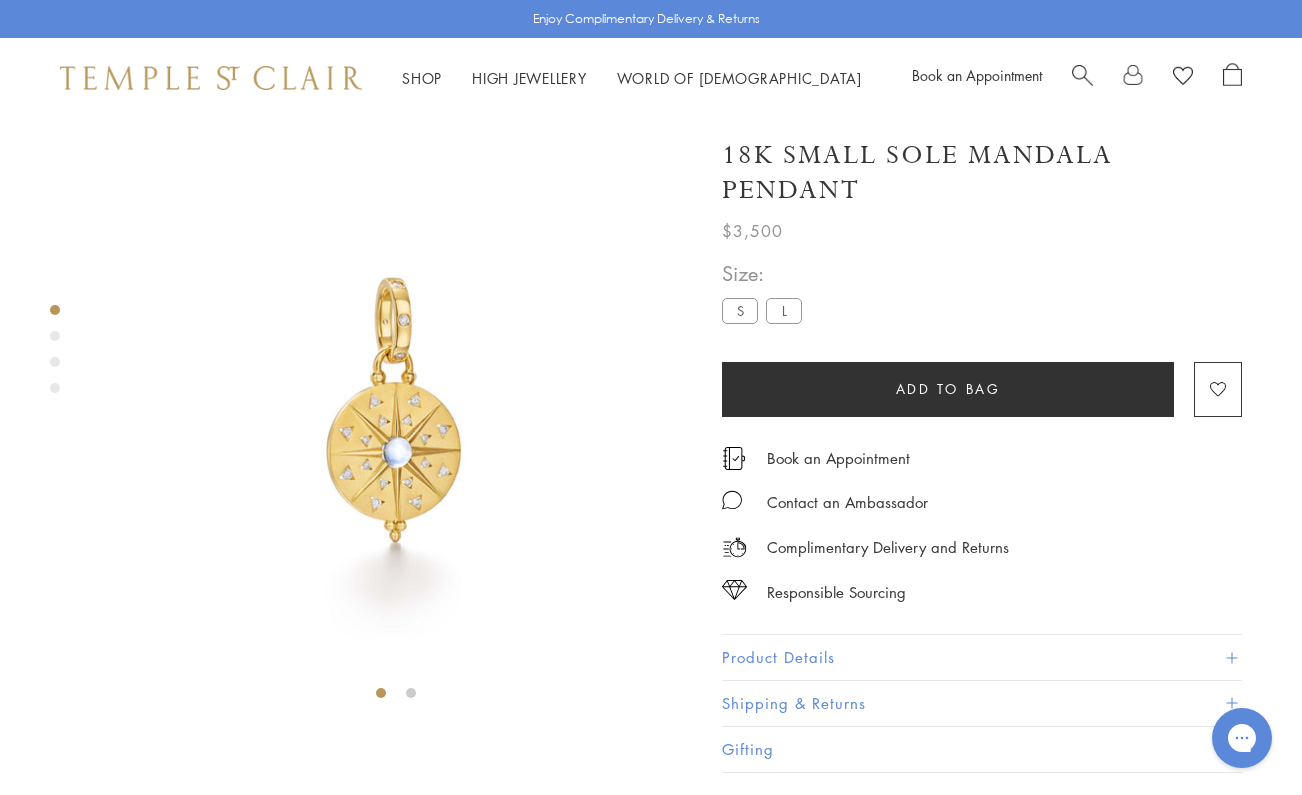 scroll, scrollTop: 0, scrollLeft: 0, axis: both 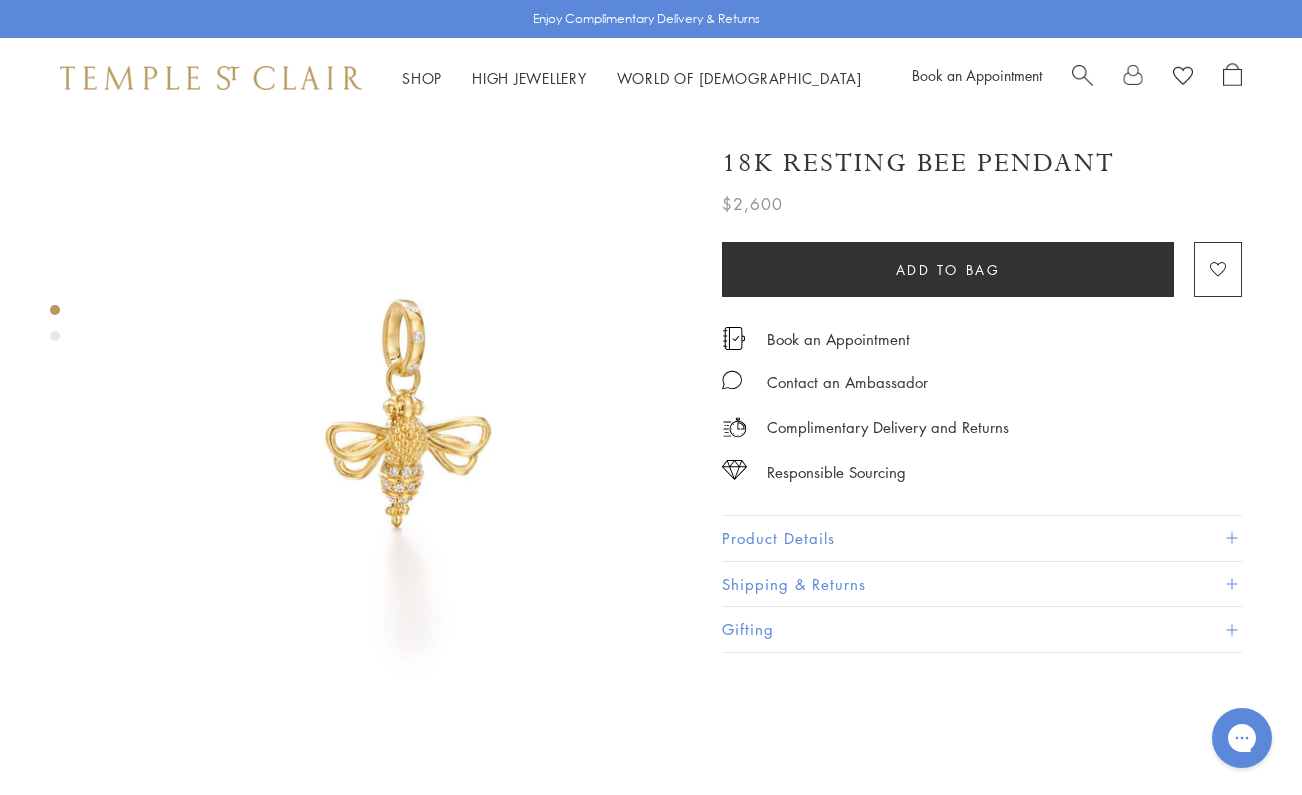 click at bounding box center (396, 414) 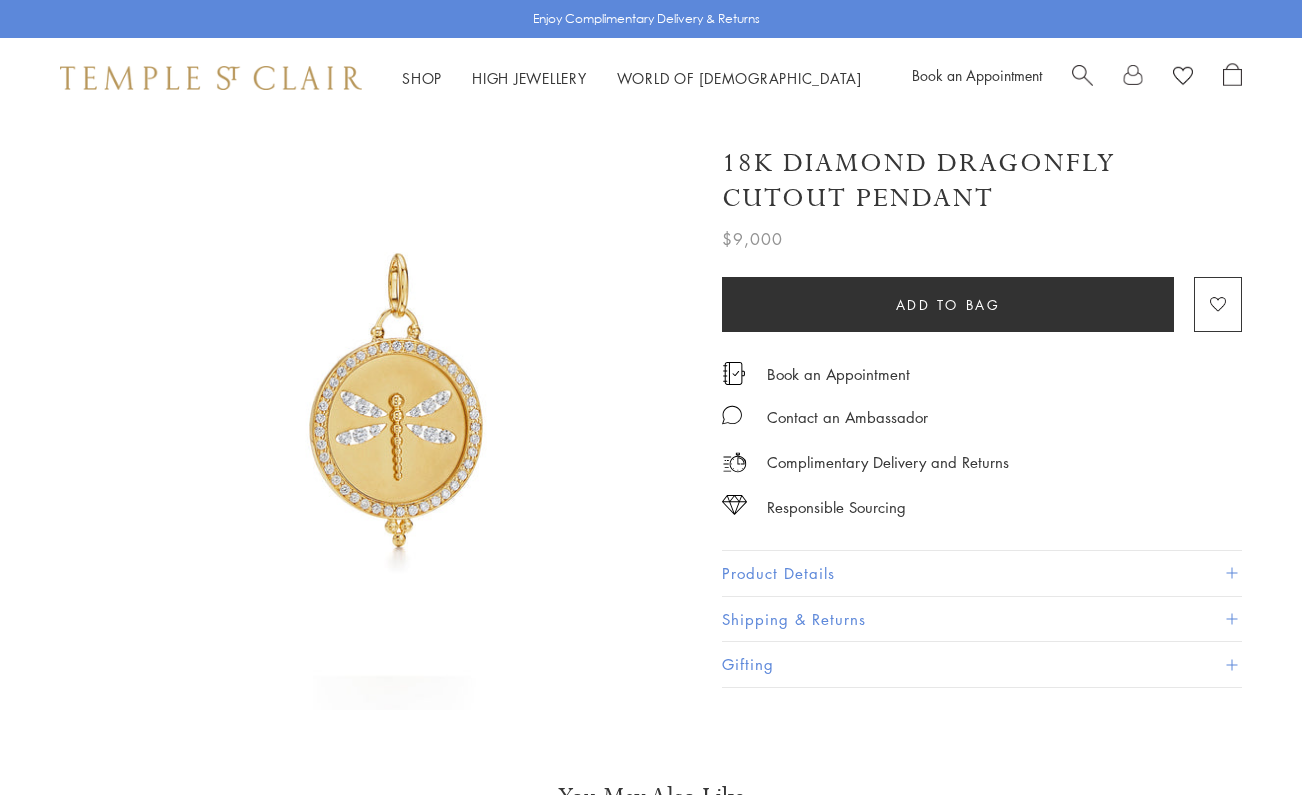 scroll, scrollTop: 0, scrollLeft: 0, axis: both 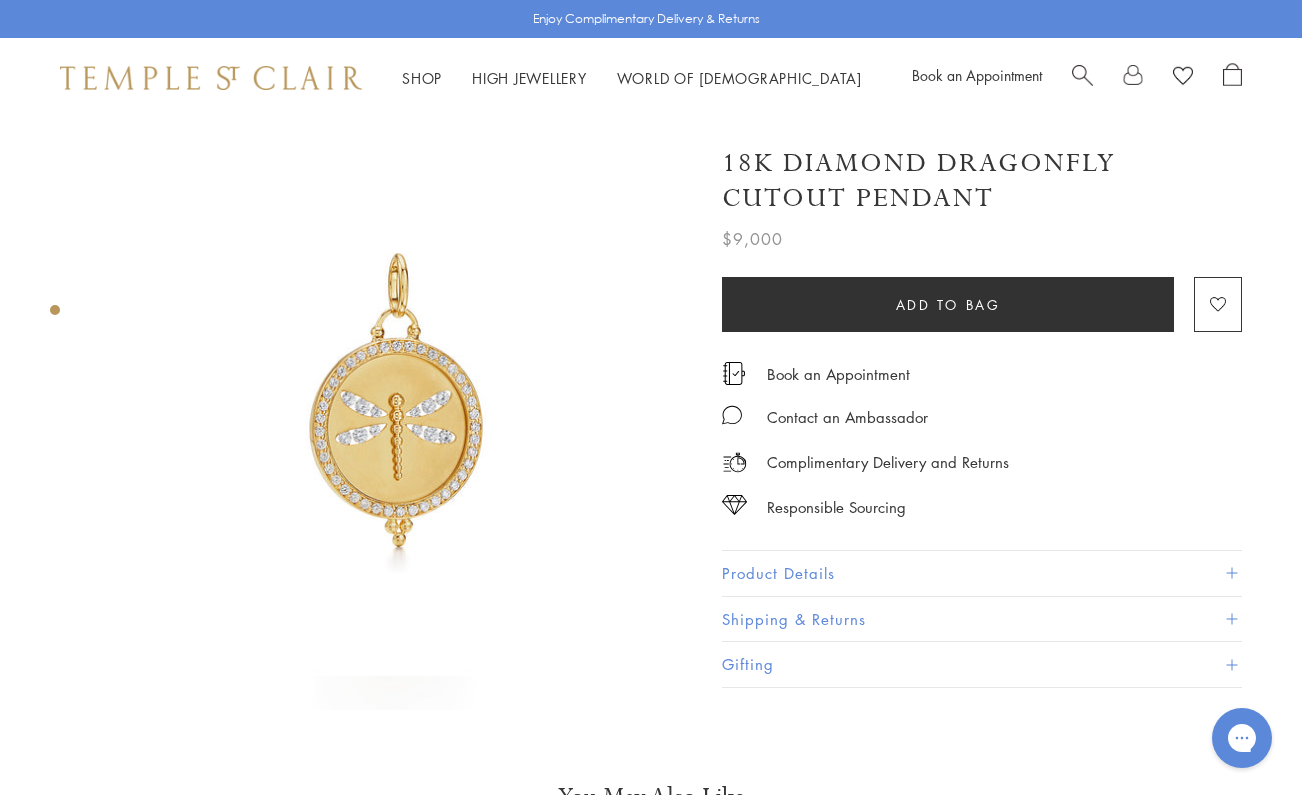 click on "Product Details" at bounding box center [982, 573] 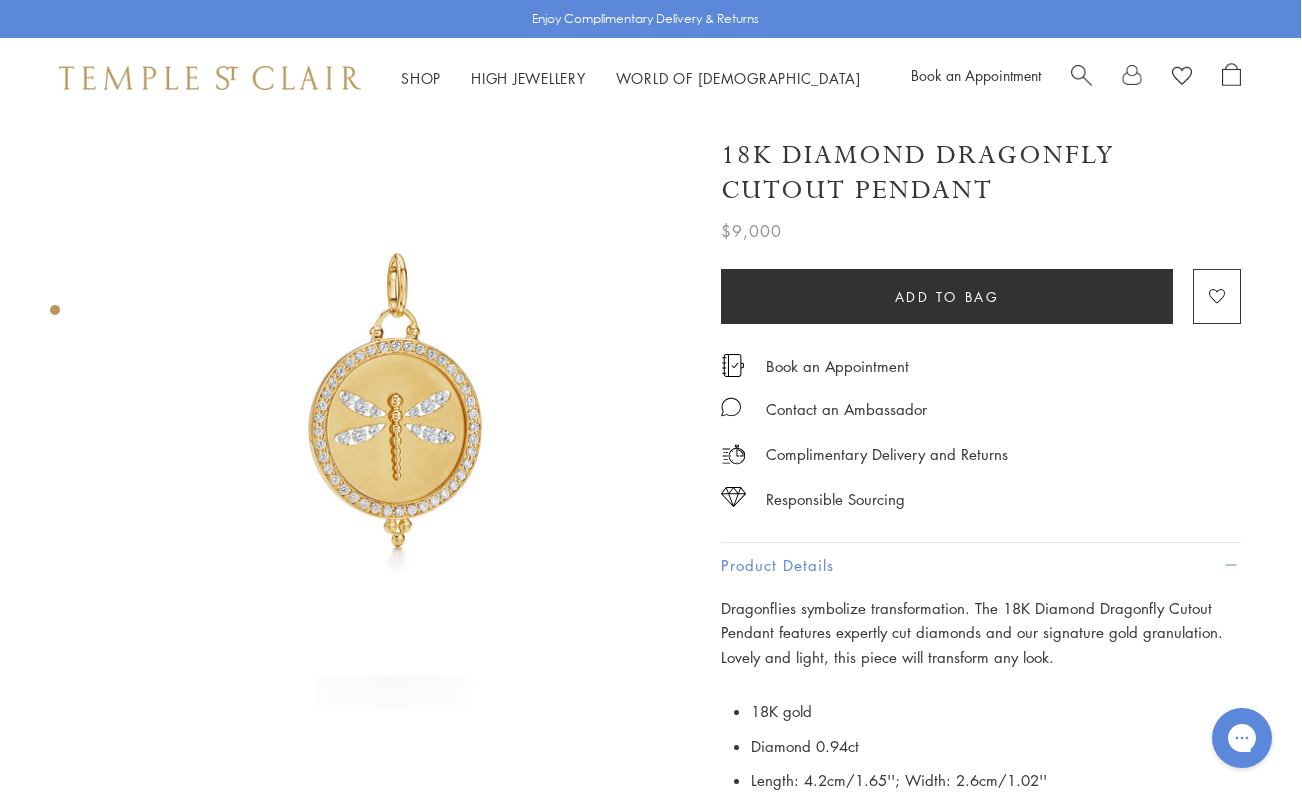 scroll, scrollTop: 0, scrollLeft: 1, axis: horizontal 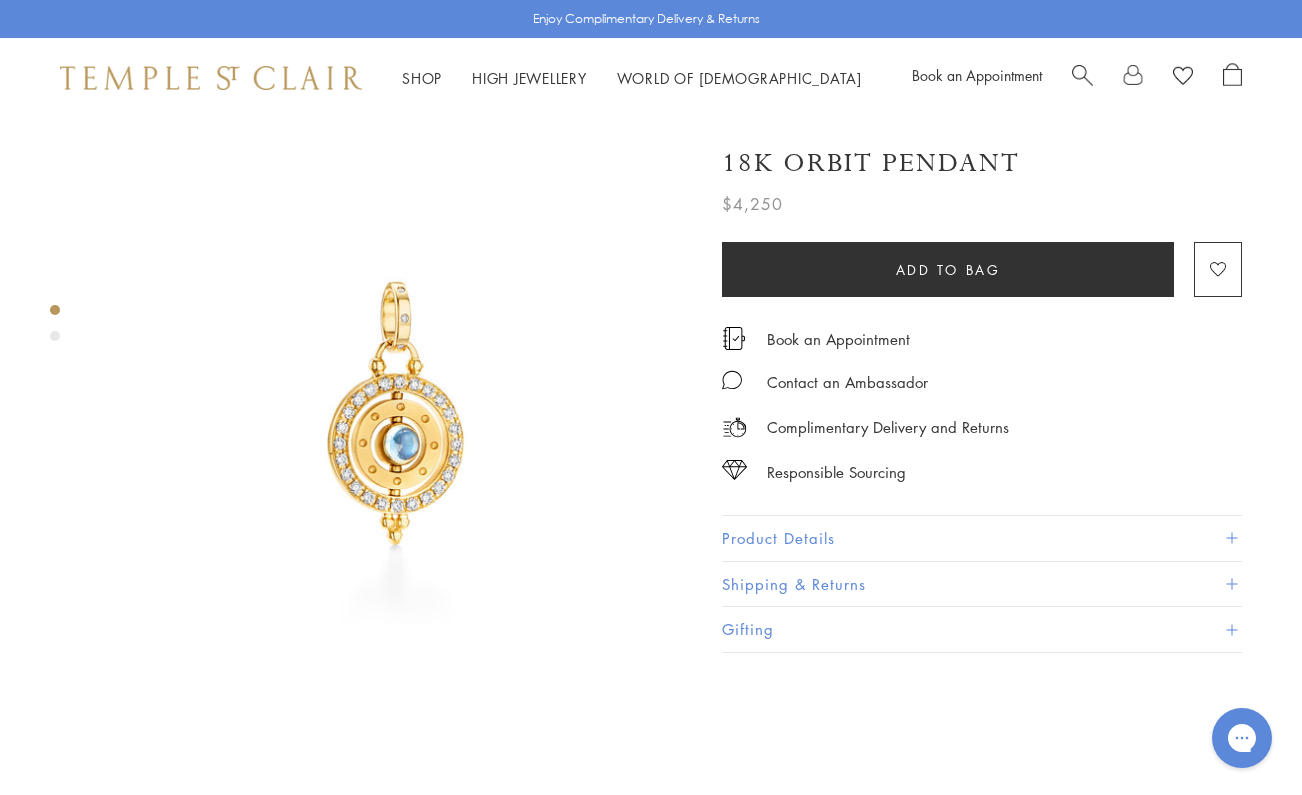 click at bounding box center (55, 336) 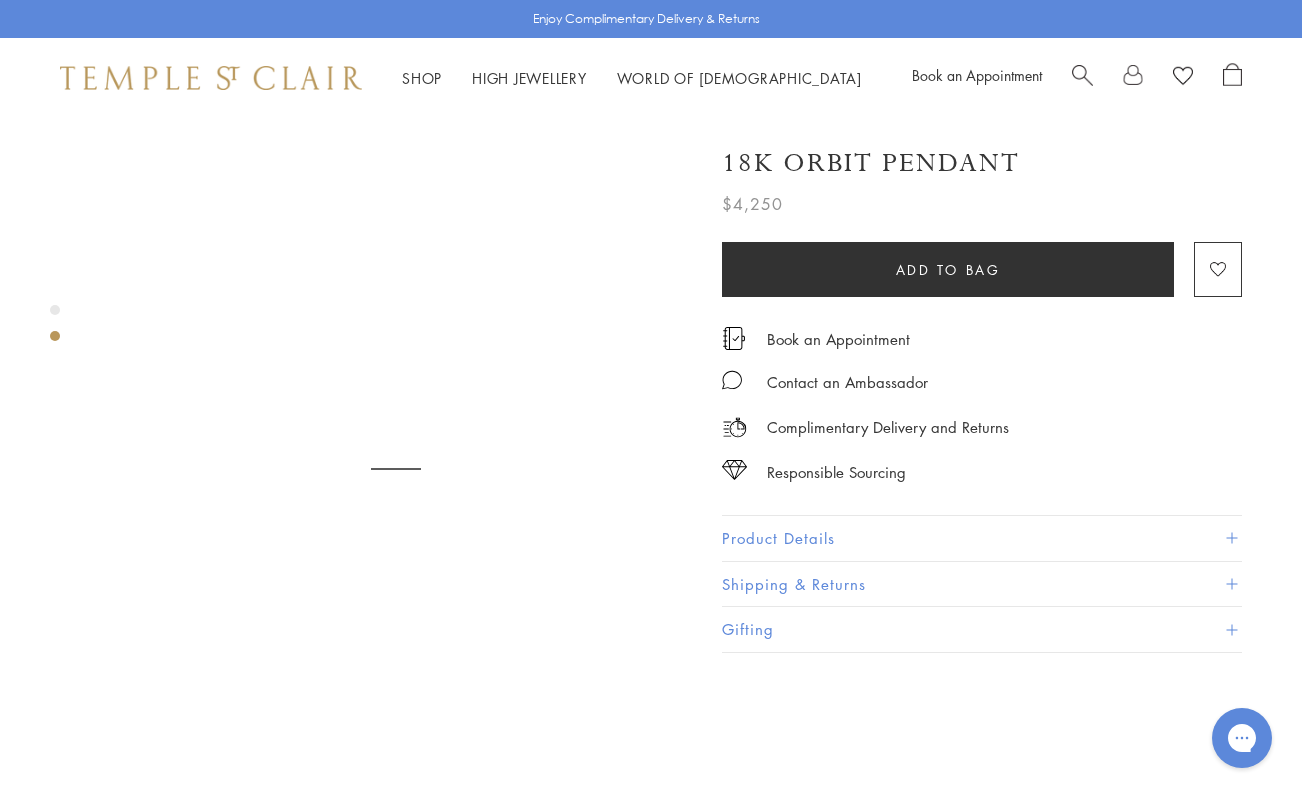 scroll, scrollTop: 630, scrollLeft: 0, axis: vertical 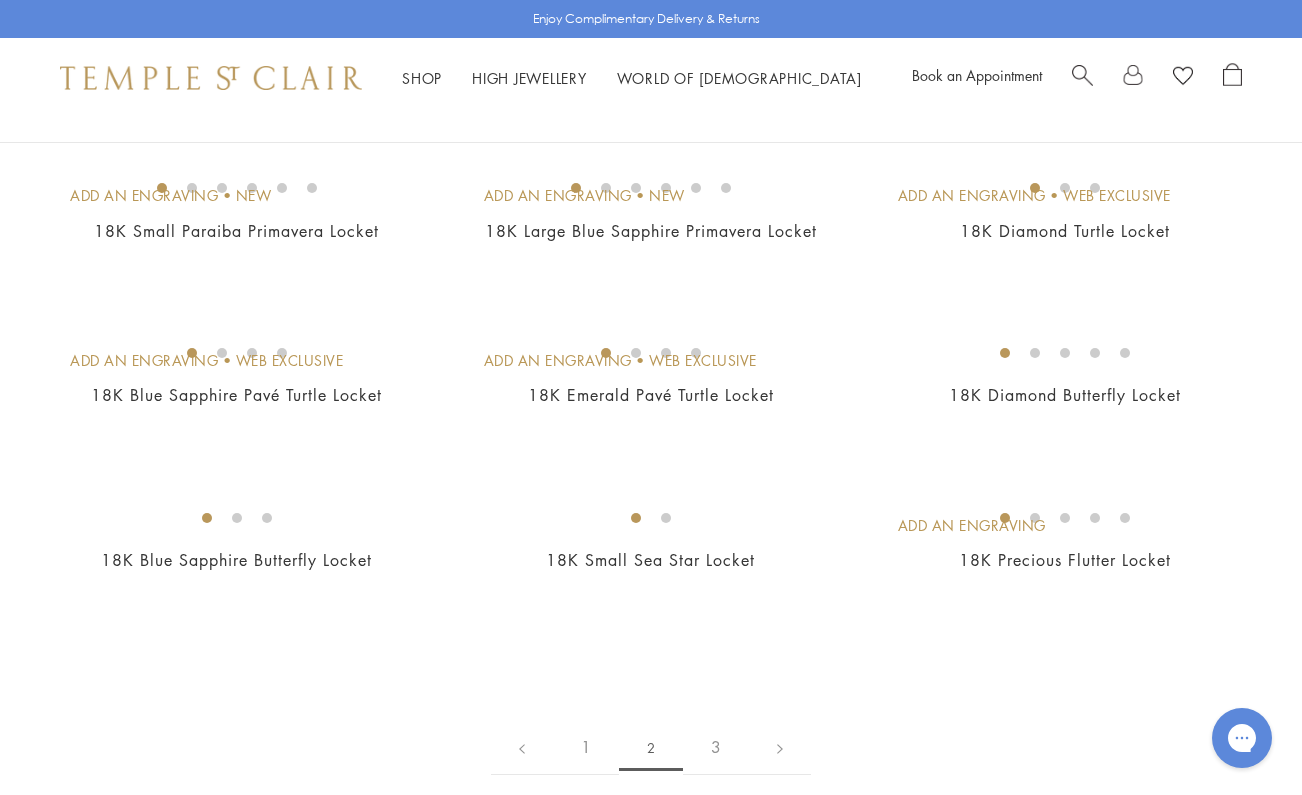 click at bounding box center [0, 0] 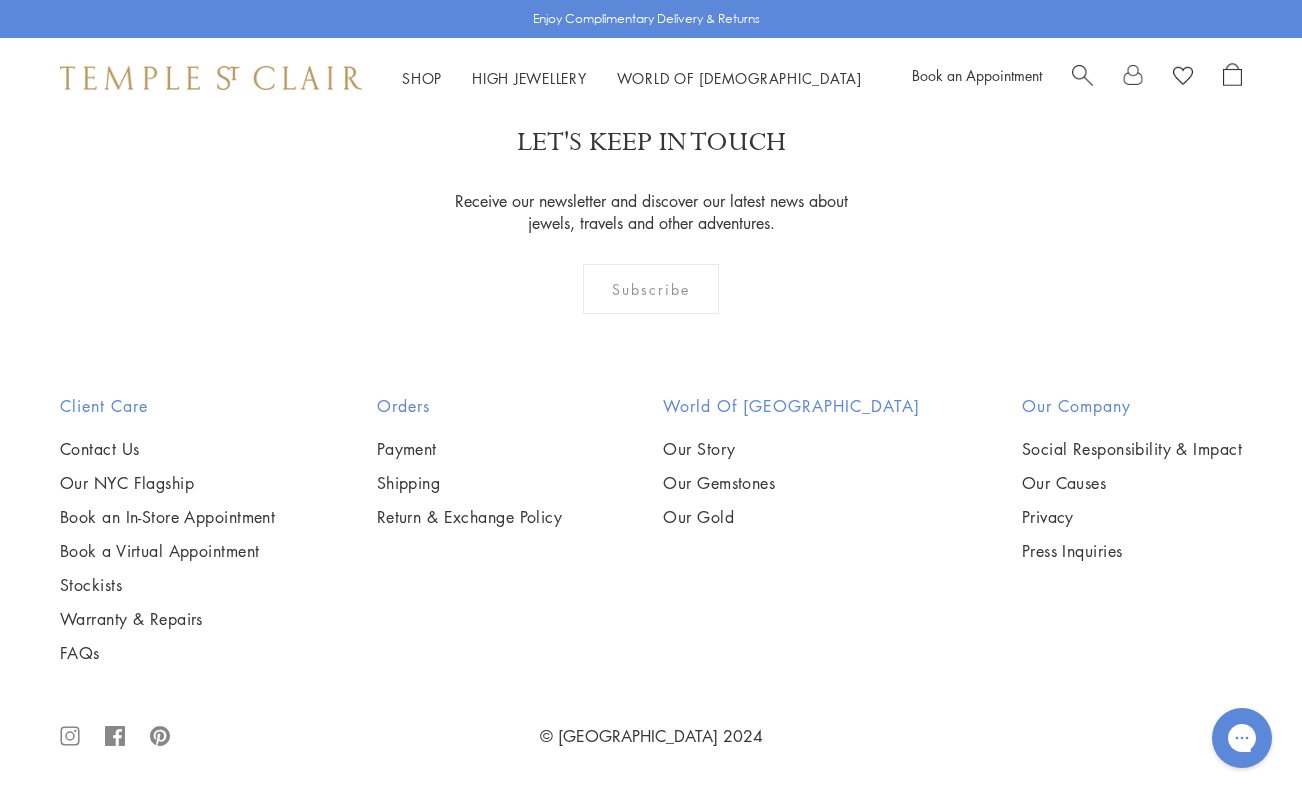 scroll, scrollTop: 8164, scrollLeft: 0, axis: vertical 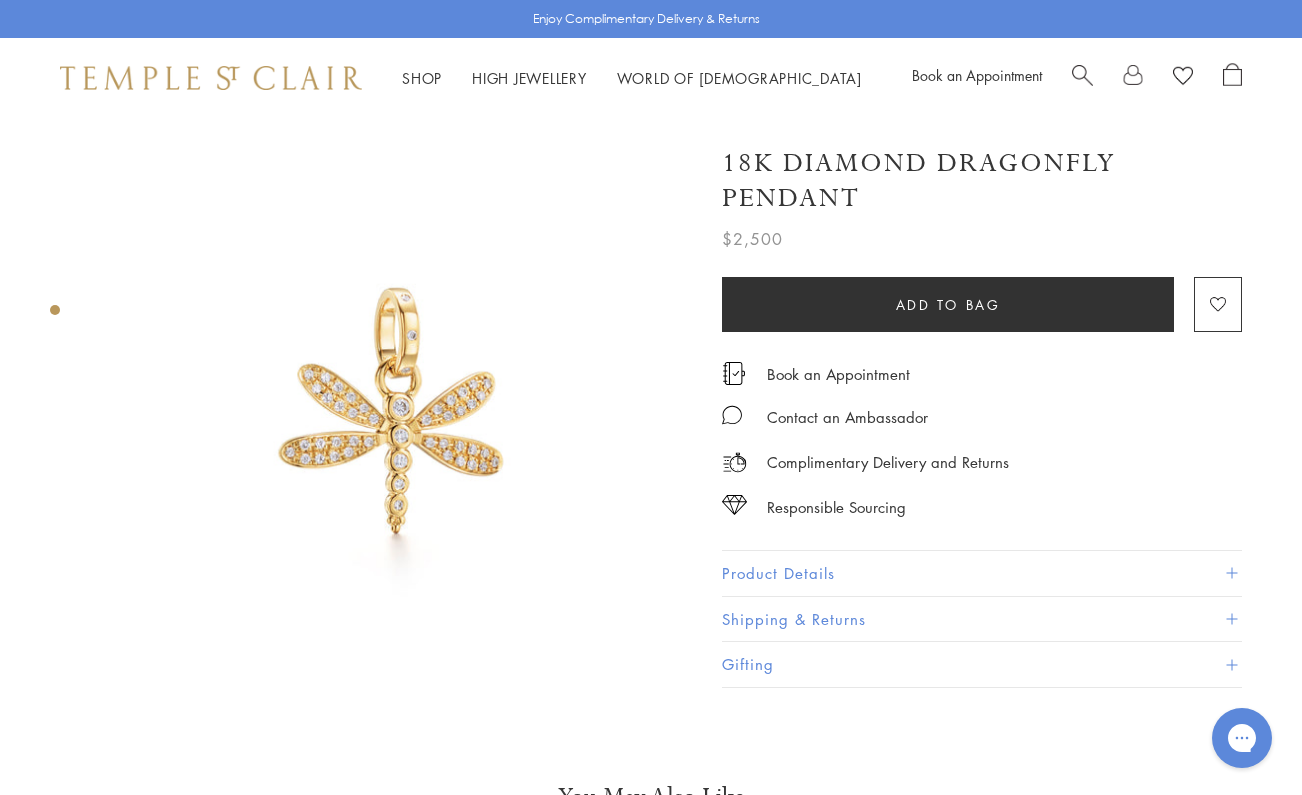 click at bounding box center (55, 310) 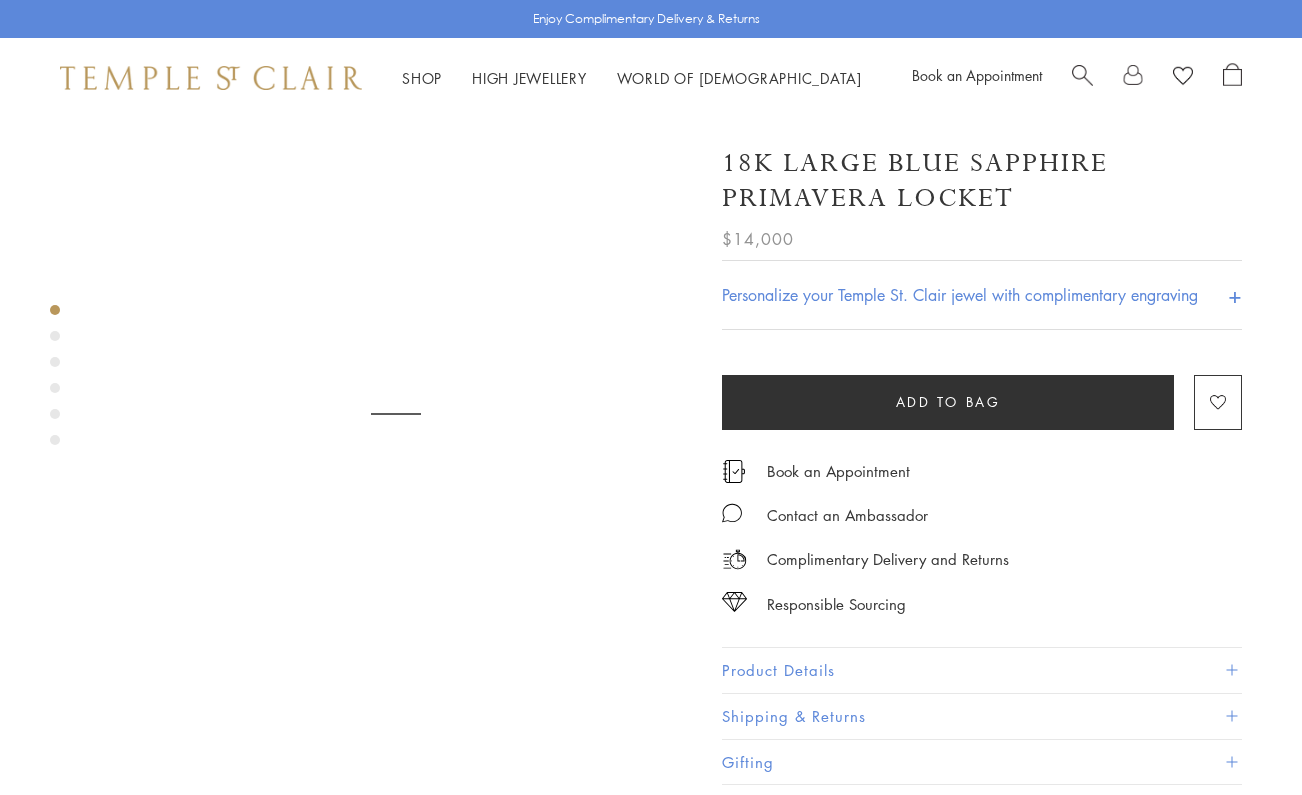 scroll, scrollTop: 0, scrollLeft: 0, axis: both 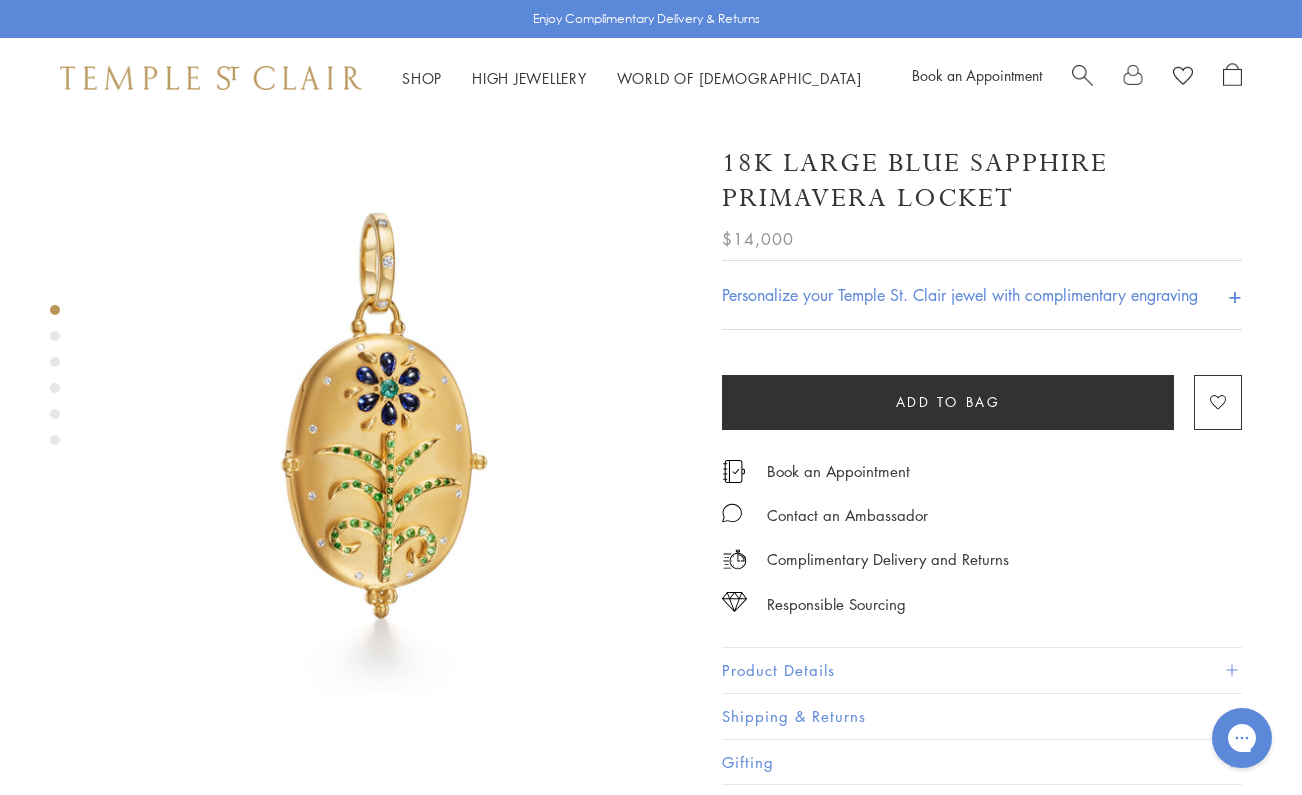 click at bounding box center [55, 380] 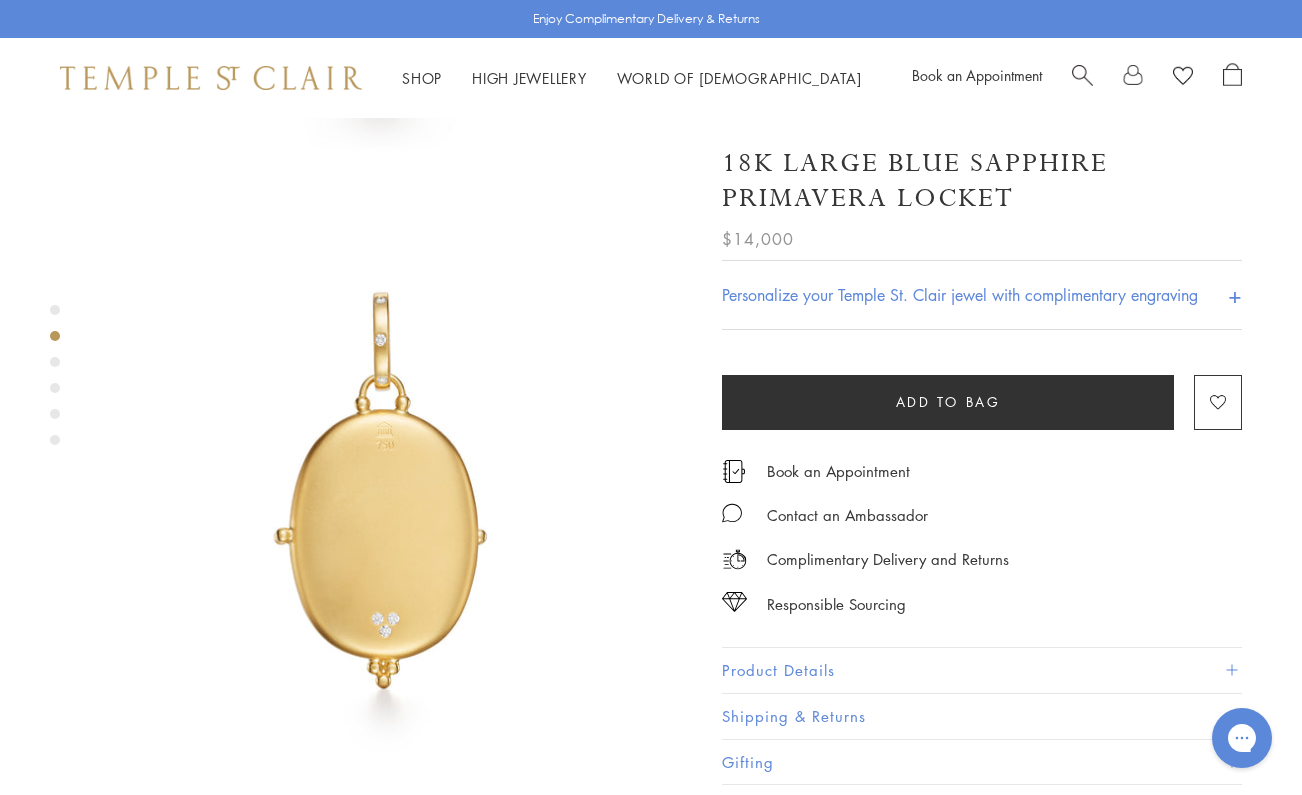 scroll, scrollTop: 630, scrollLeft: 0, axis: vertical 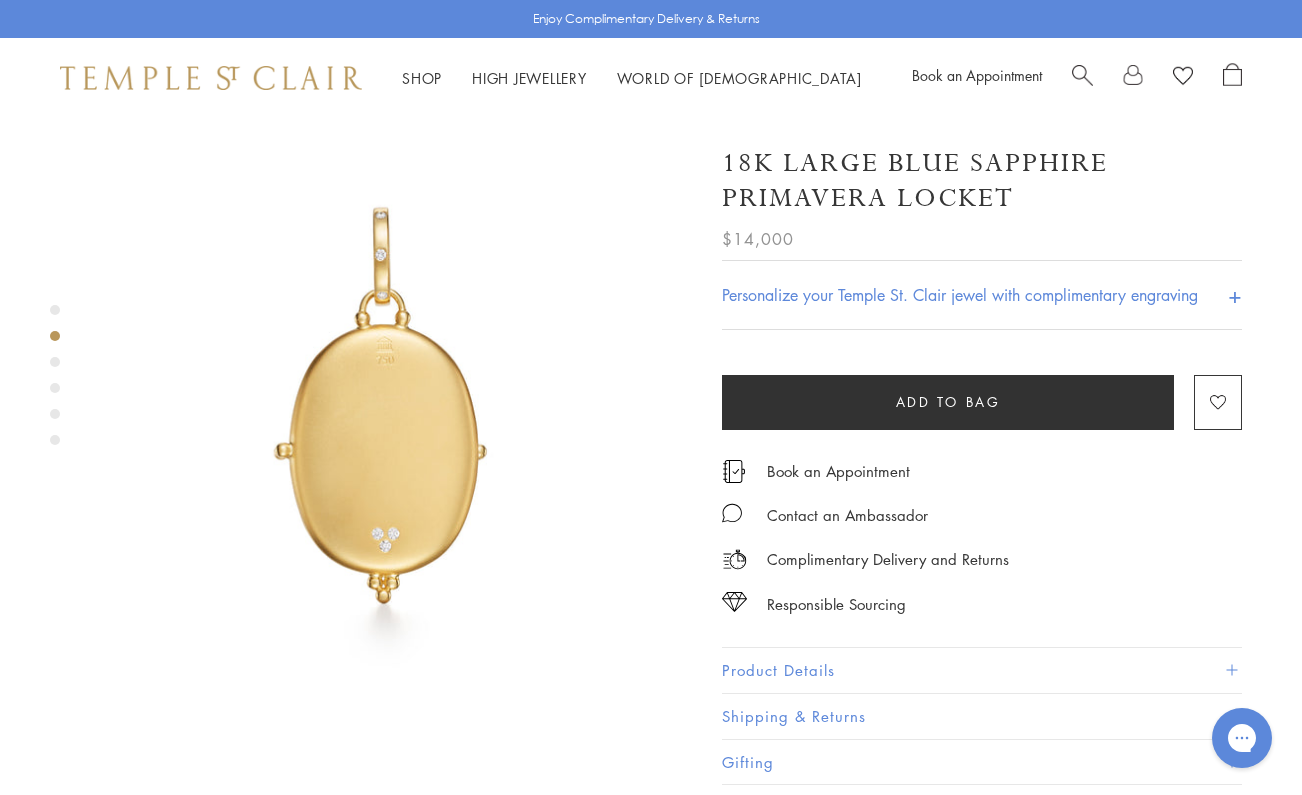 click at bounding box center [55, 362] 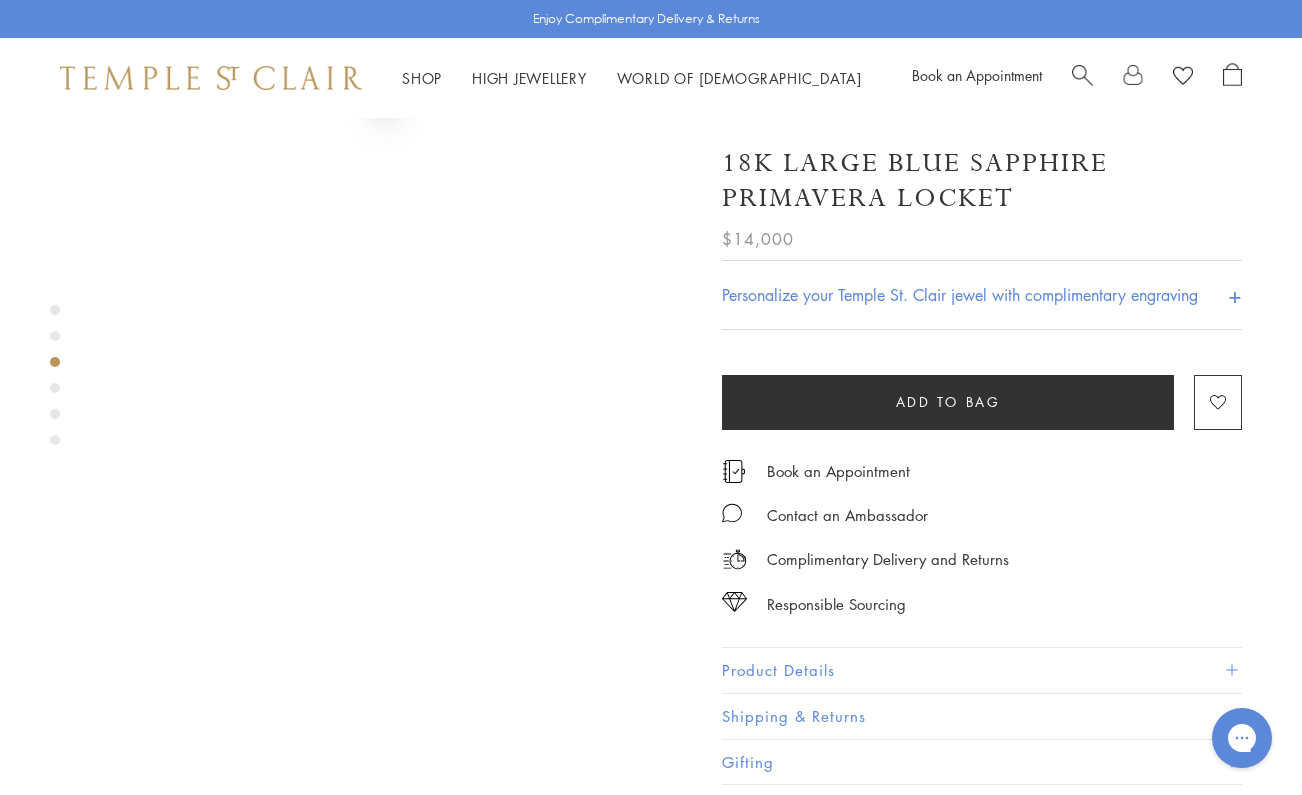 scroll, scrollTop: 1222, scrollLeft: 0, axis: vertical 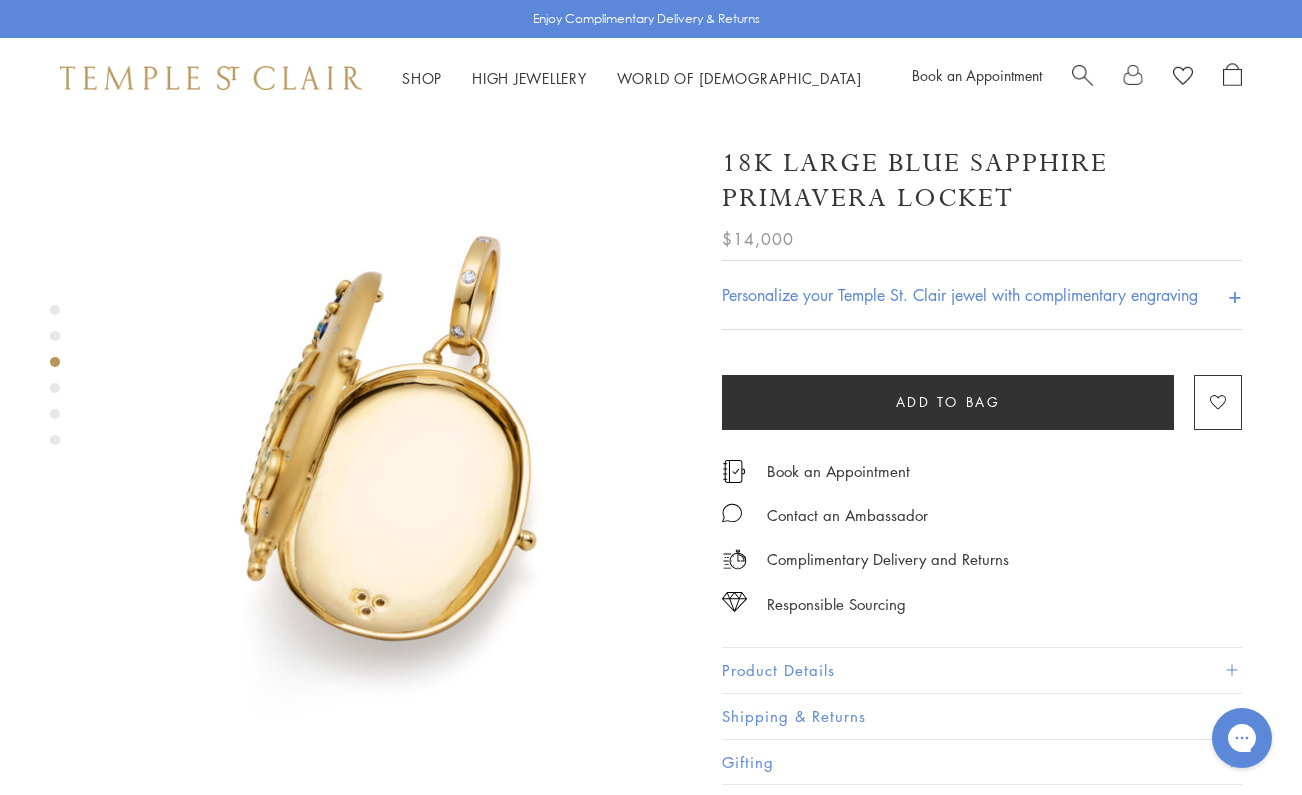 click at bounding box center [55, 380] 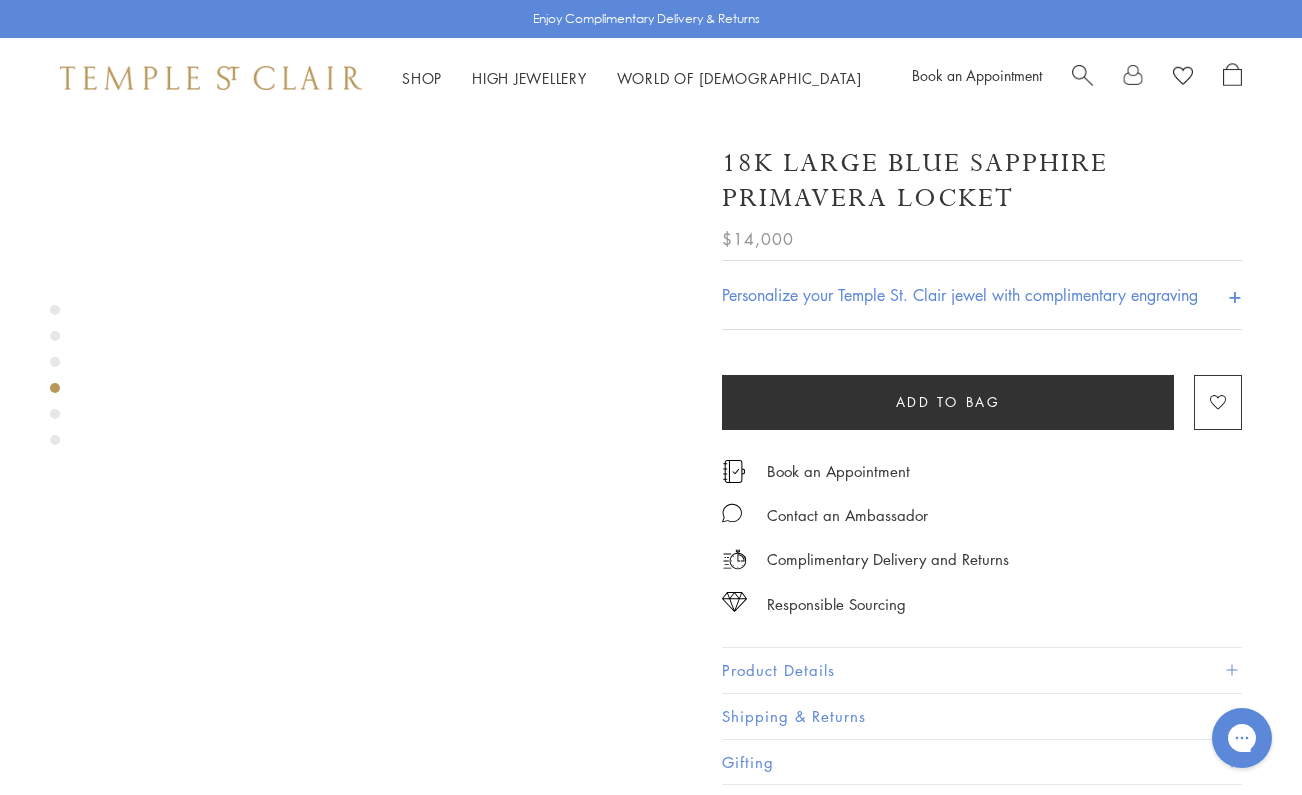 scroll, scrollTop: 1814, scrollLeft: 0, axis: vertical 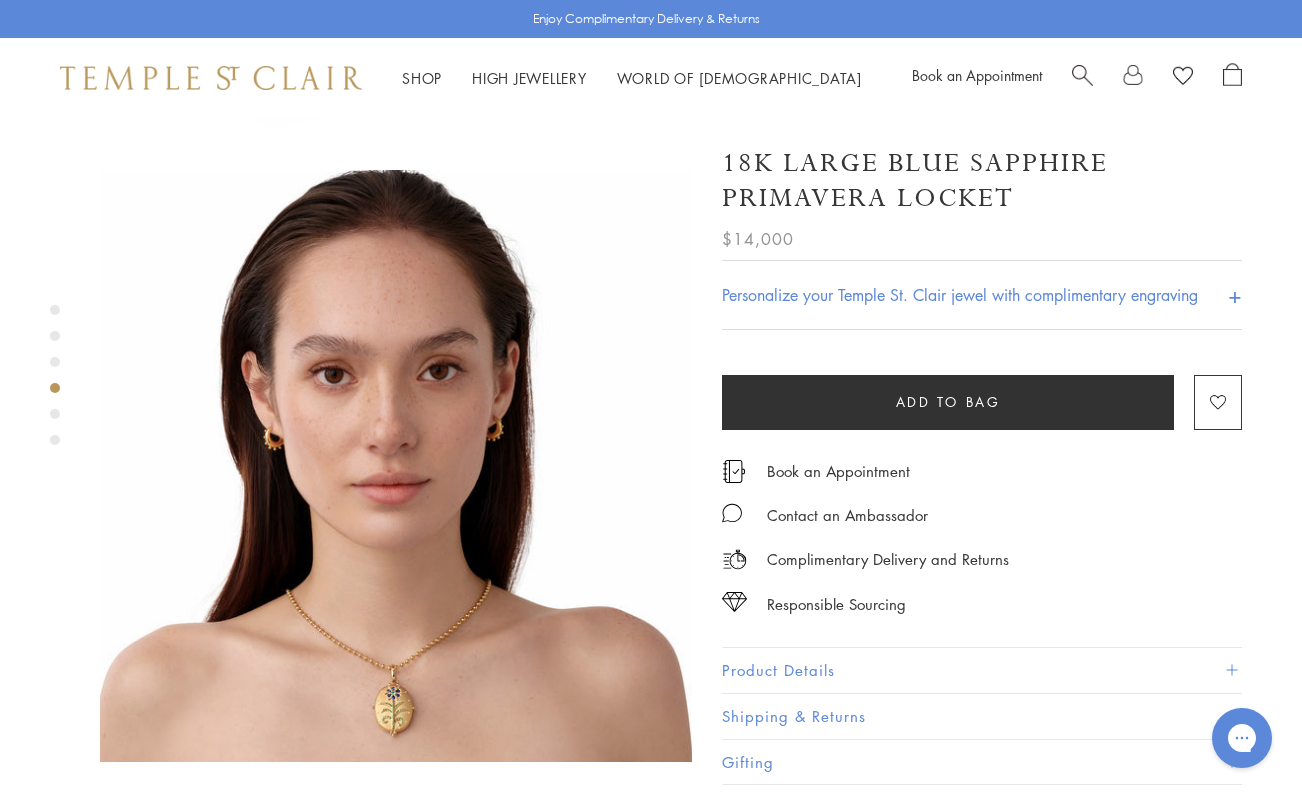 click at bounding box center (55, 414) 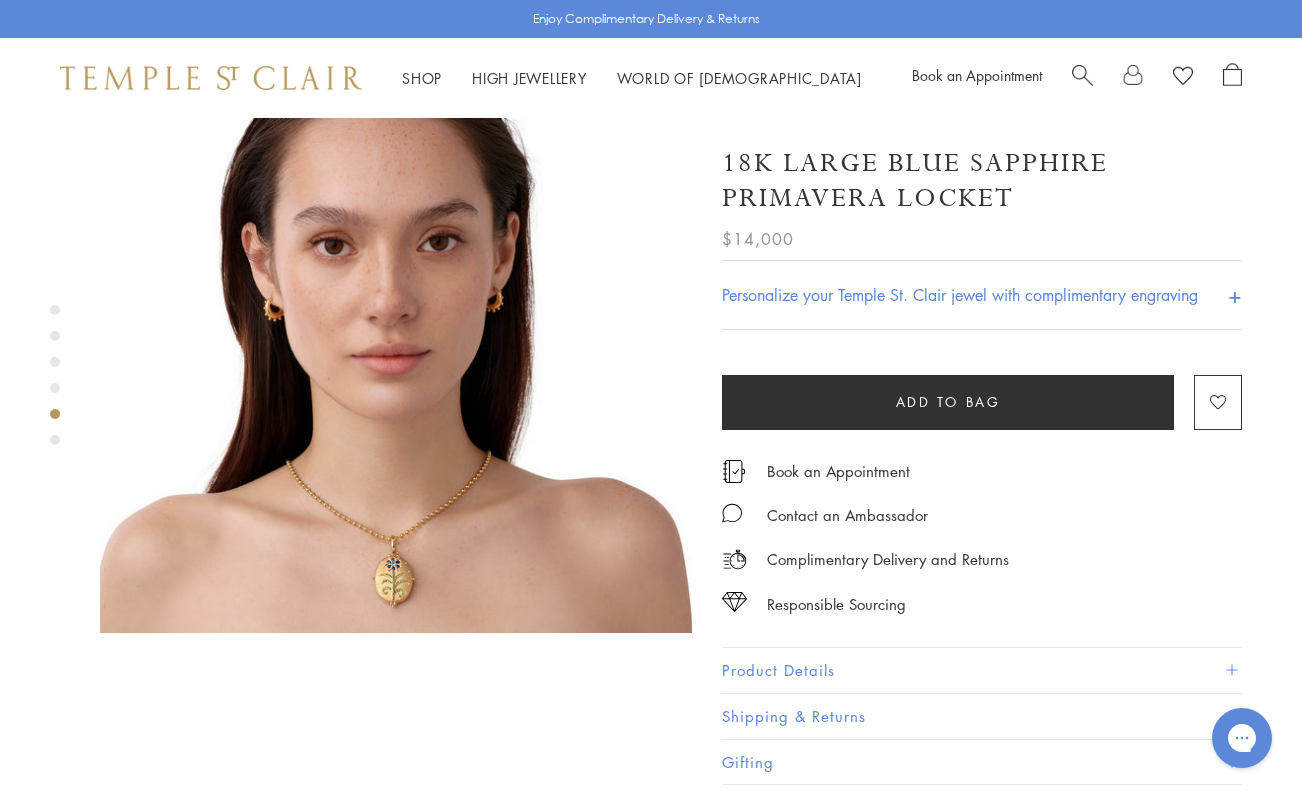 scroll, scrollTop: 2406, scrollLeft: 0, axis: vertical 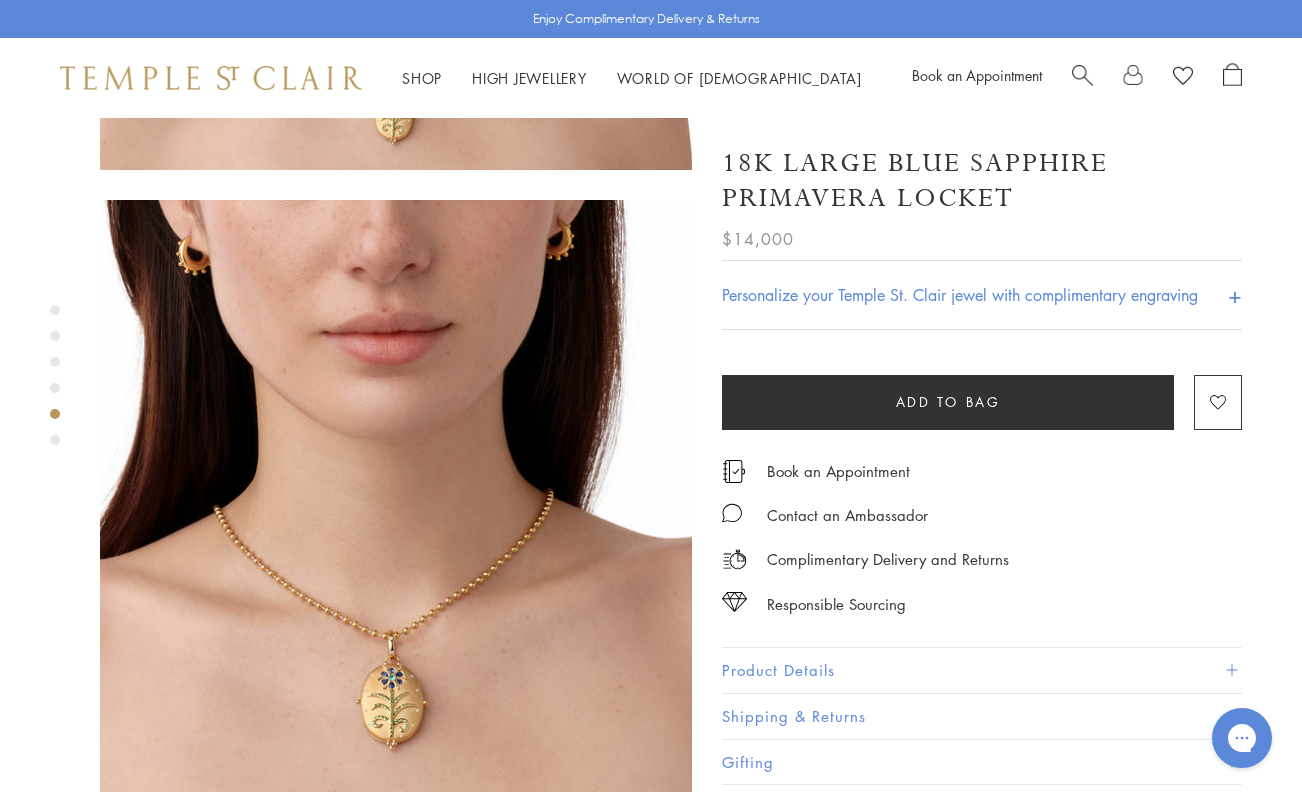 click at bounding box center (55, 440) 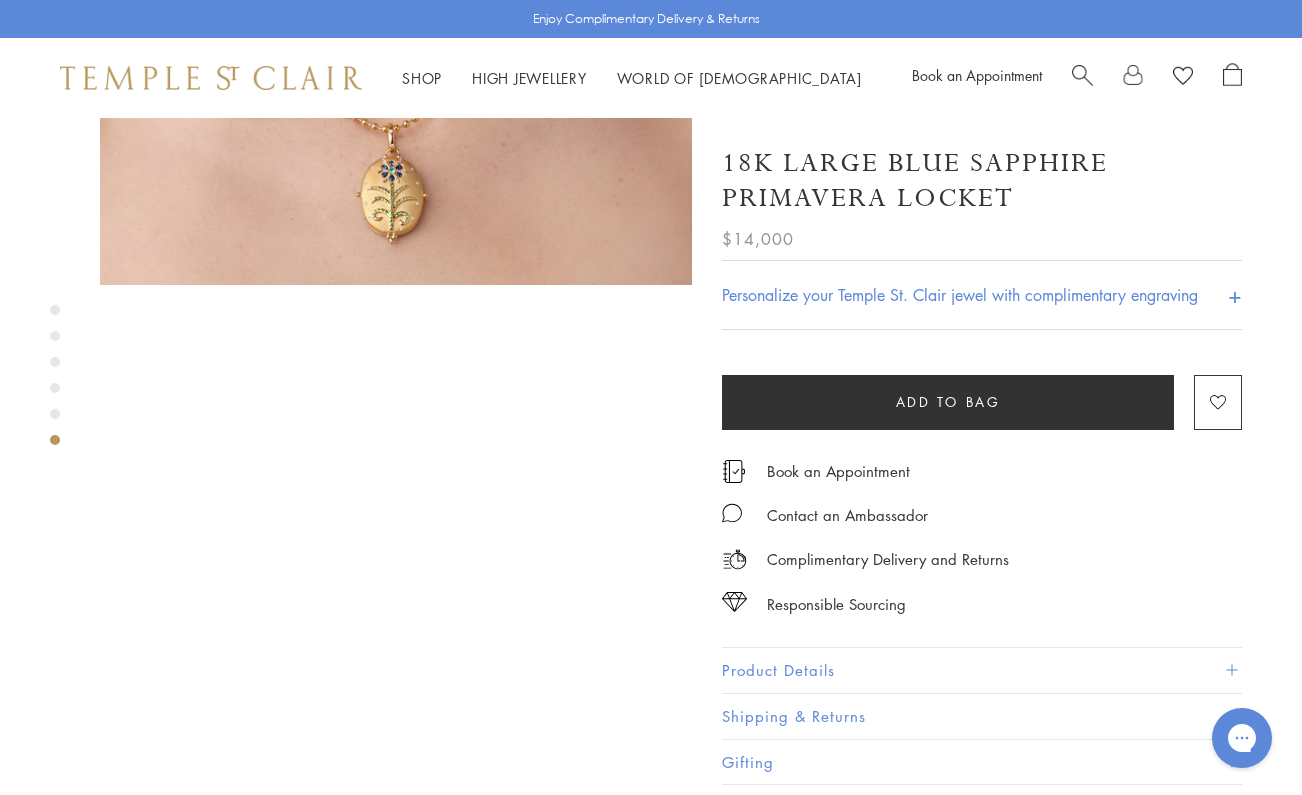 scroll, scrollTop: 2998, scrollLeft: 0, axis: vertical 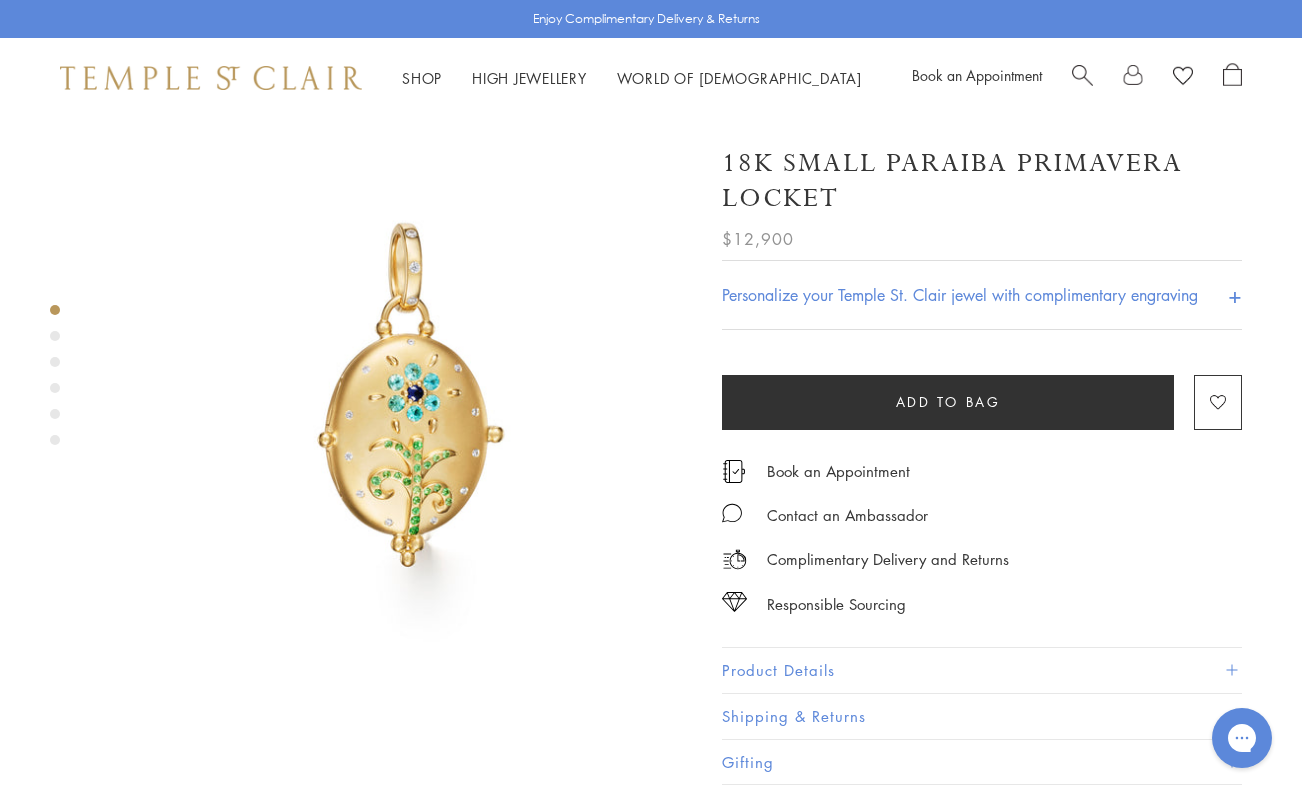 click at bounding box center (55, 336) 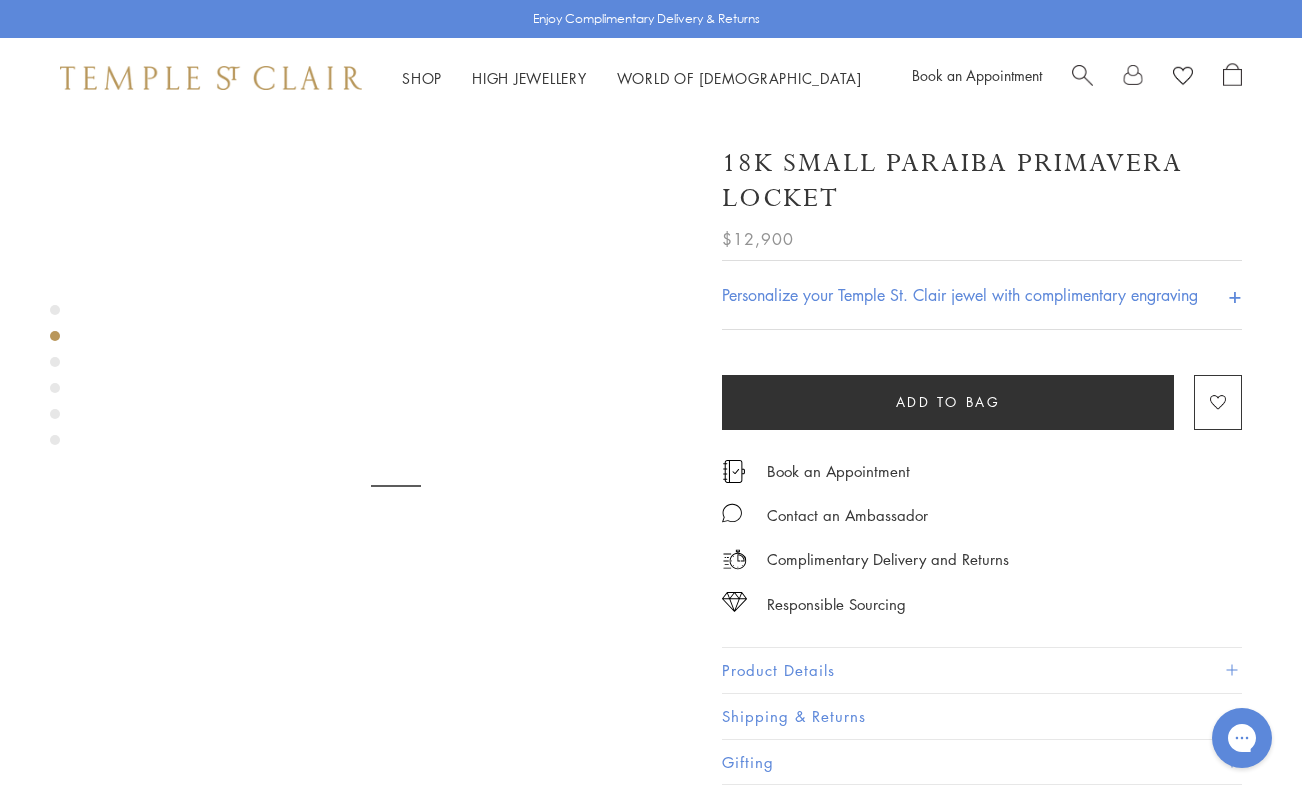 scroll, scrollTop: 630, scrollLeft: 0, axis: vertical 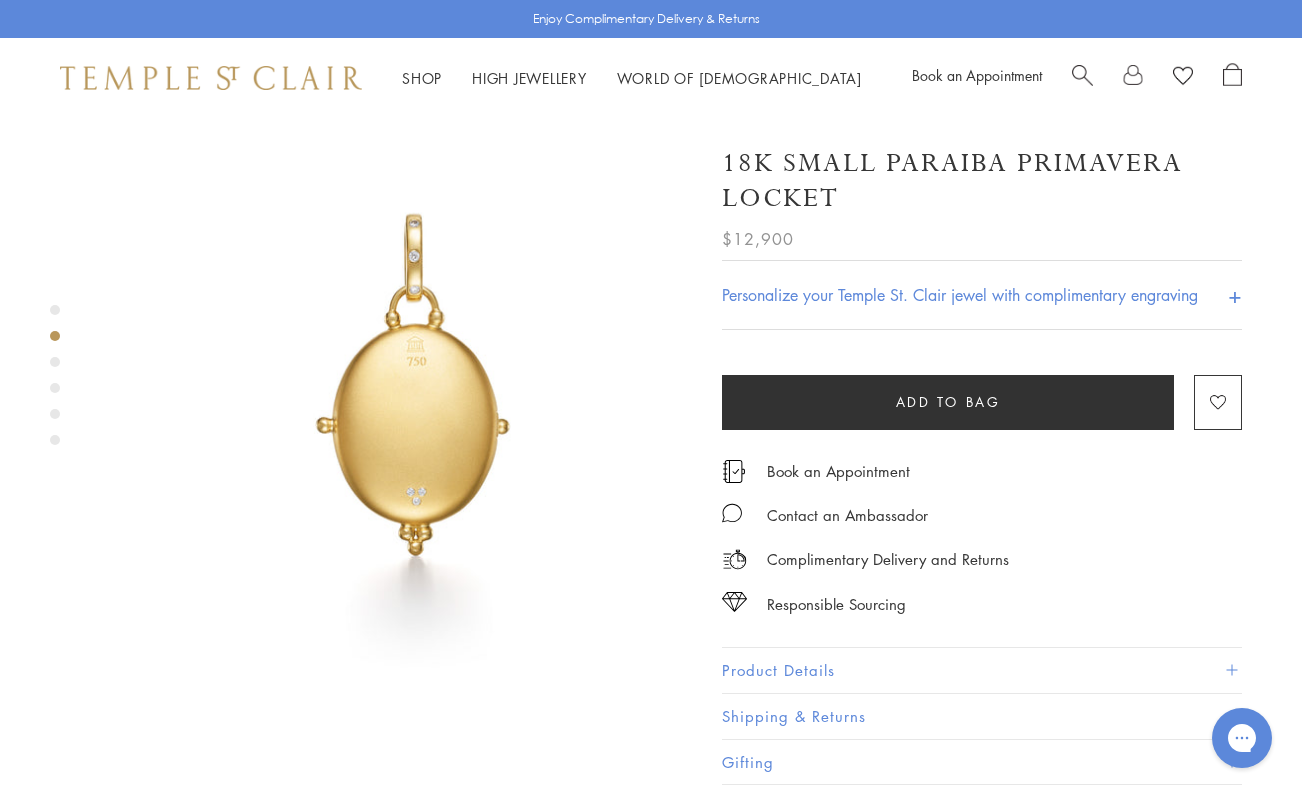 click at bounding box center (55, 362) 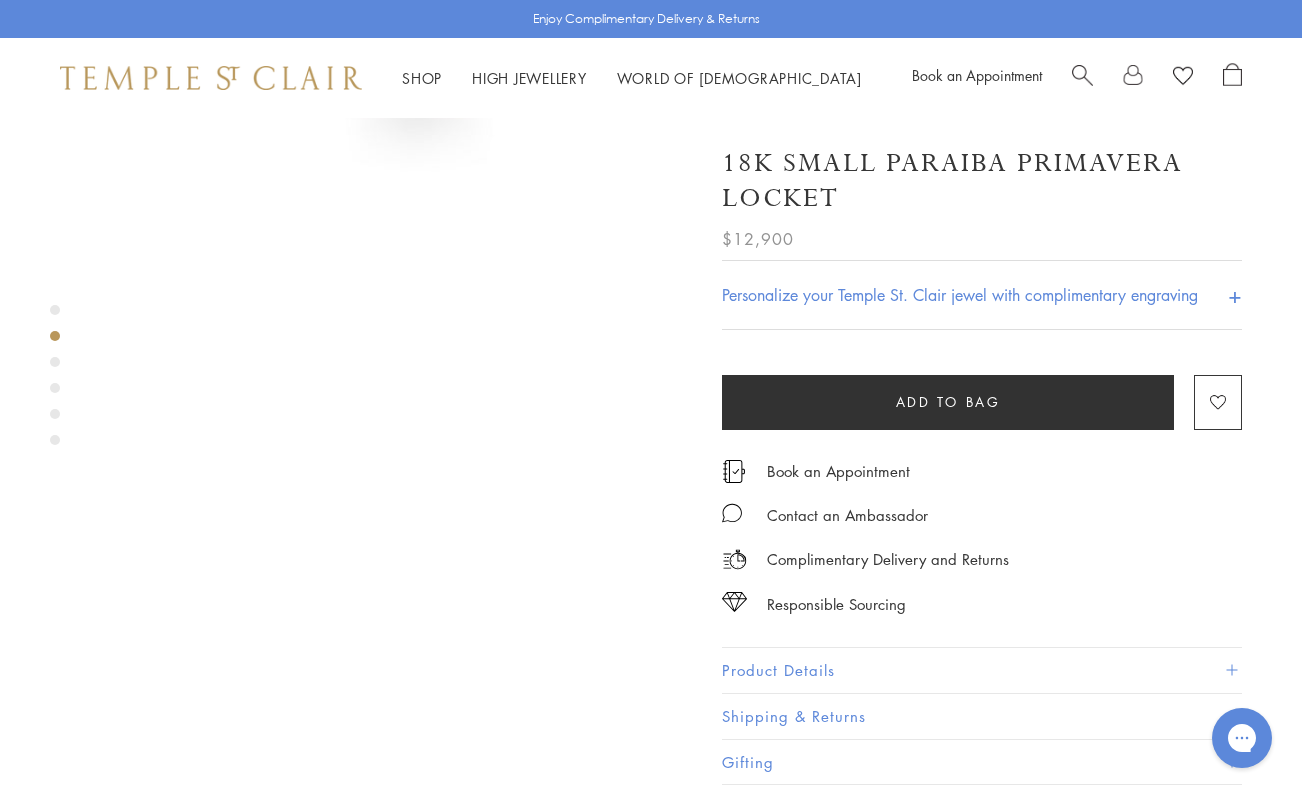 scroll, scrollTop: 1222, scrollLeft: 0, axis: vertical 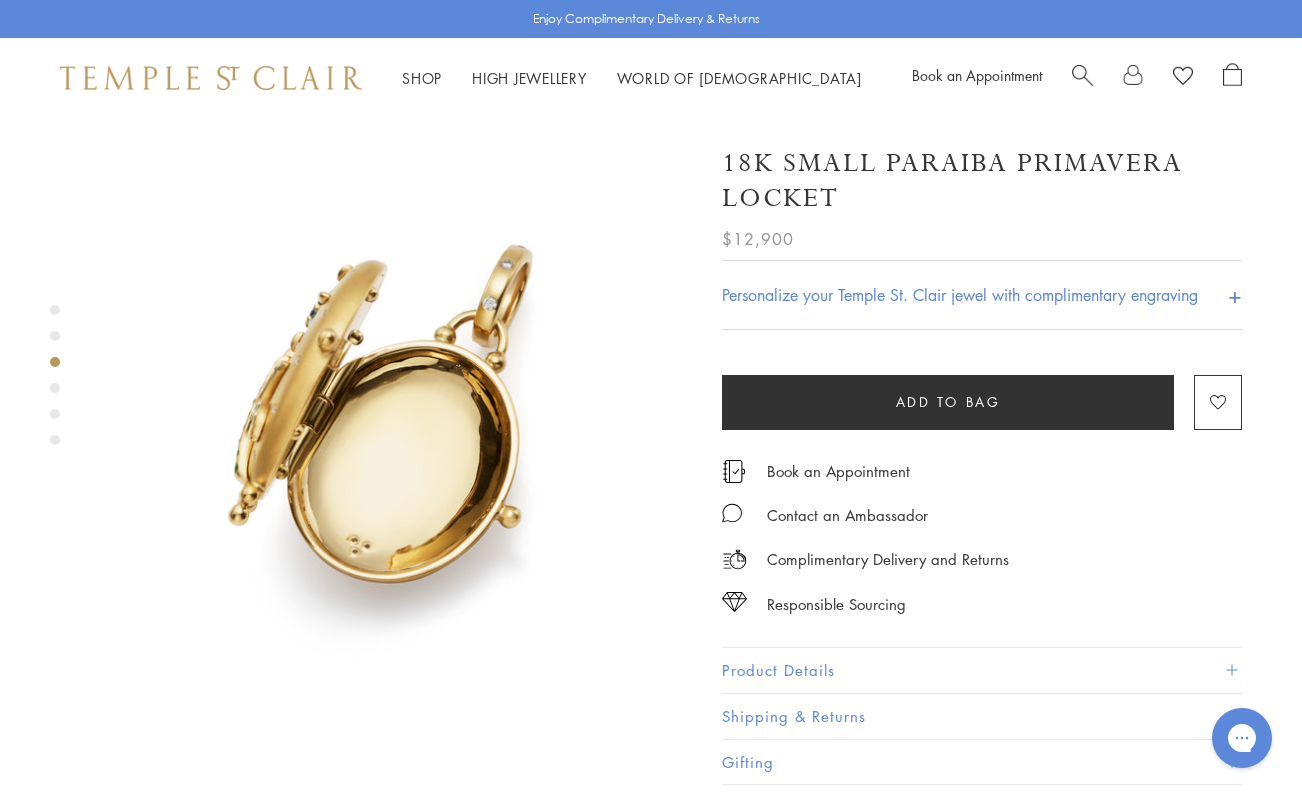 click at bounding box center (55, 380) 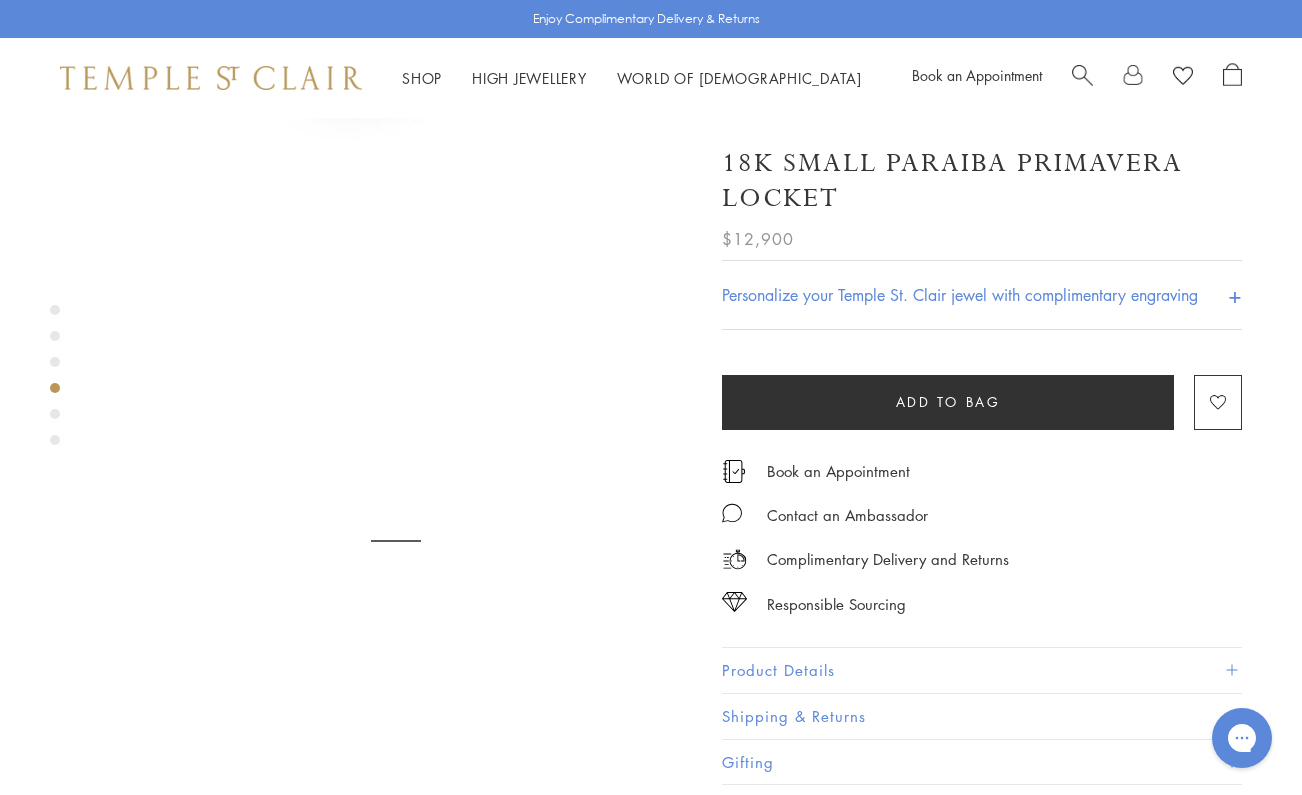 scroll, scrollTop: 1814, scrollLeft: 0, axis: vertical 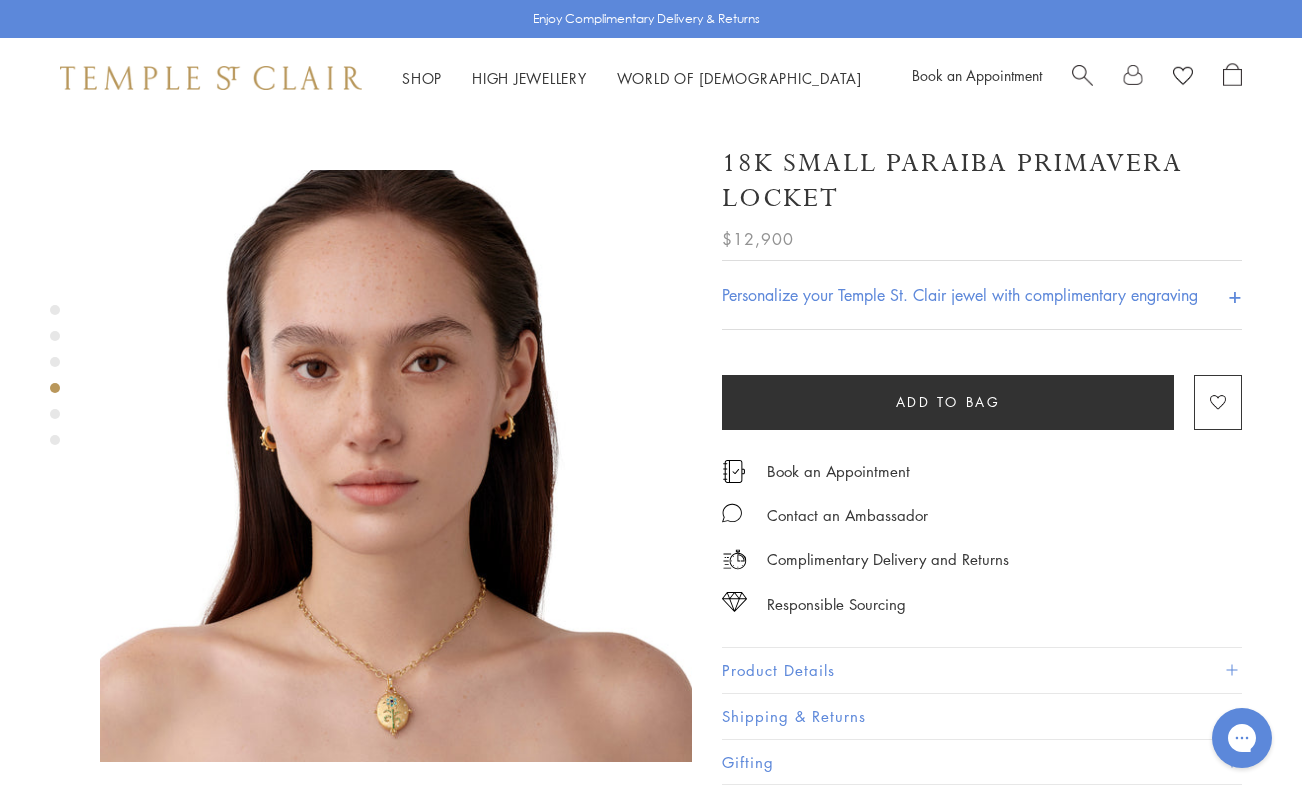 click at bounding box center (55, 414) 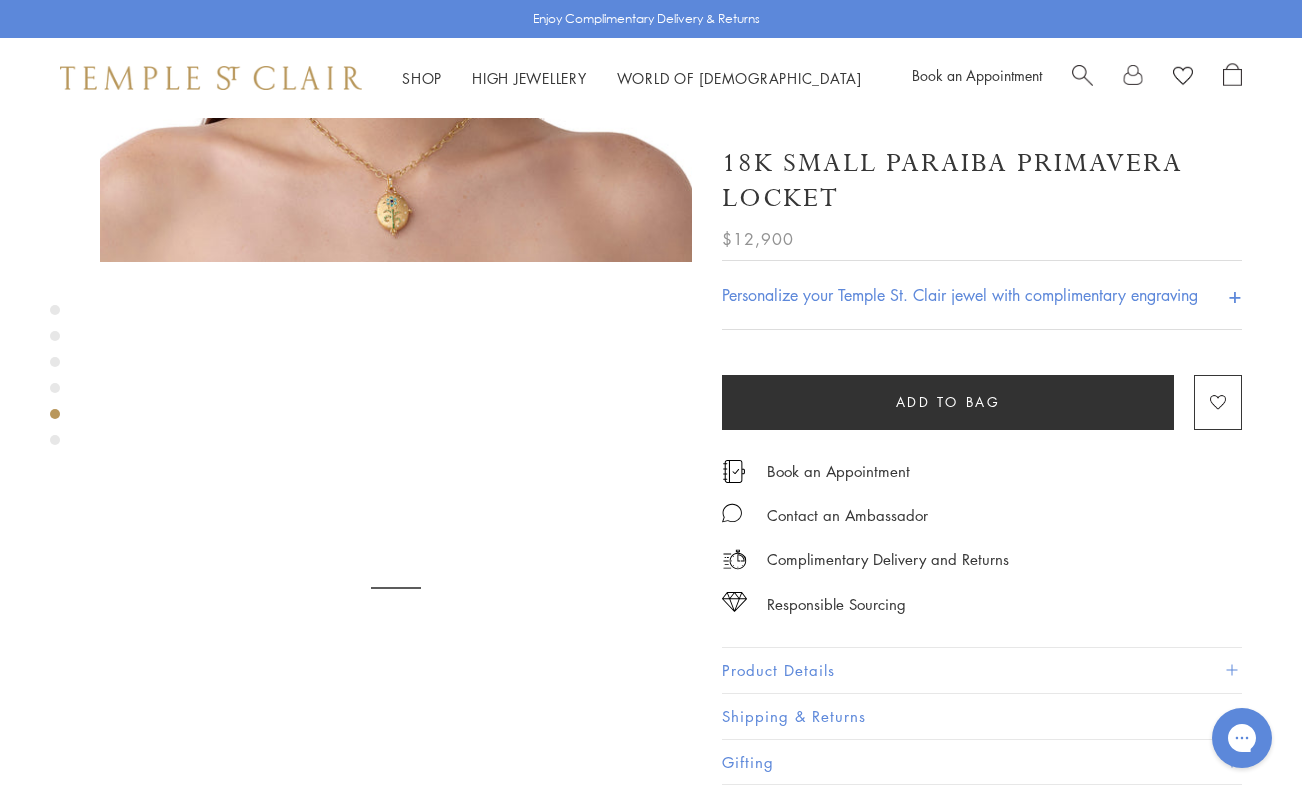 scroll, scrollTop: 2406, scrollLeft: 0, axis: vertical 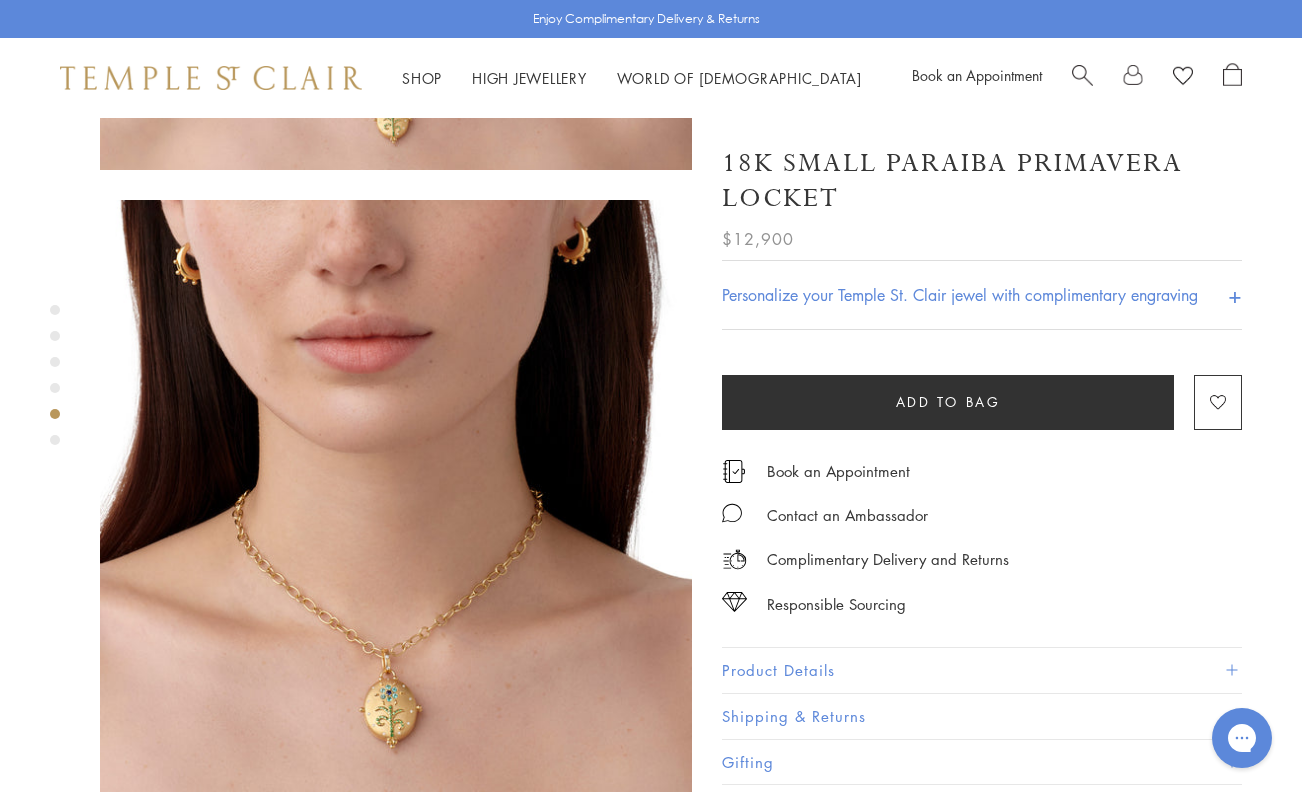 click at bounding box center [55, 440] 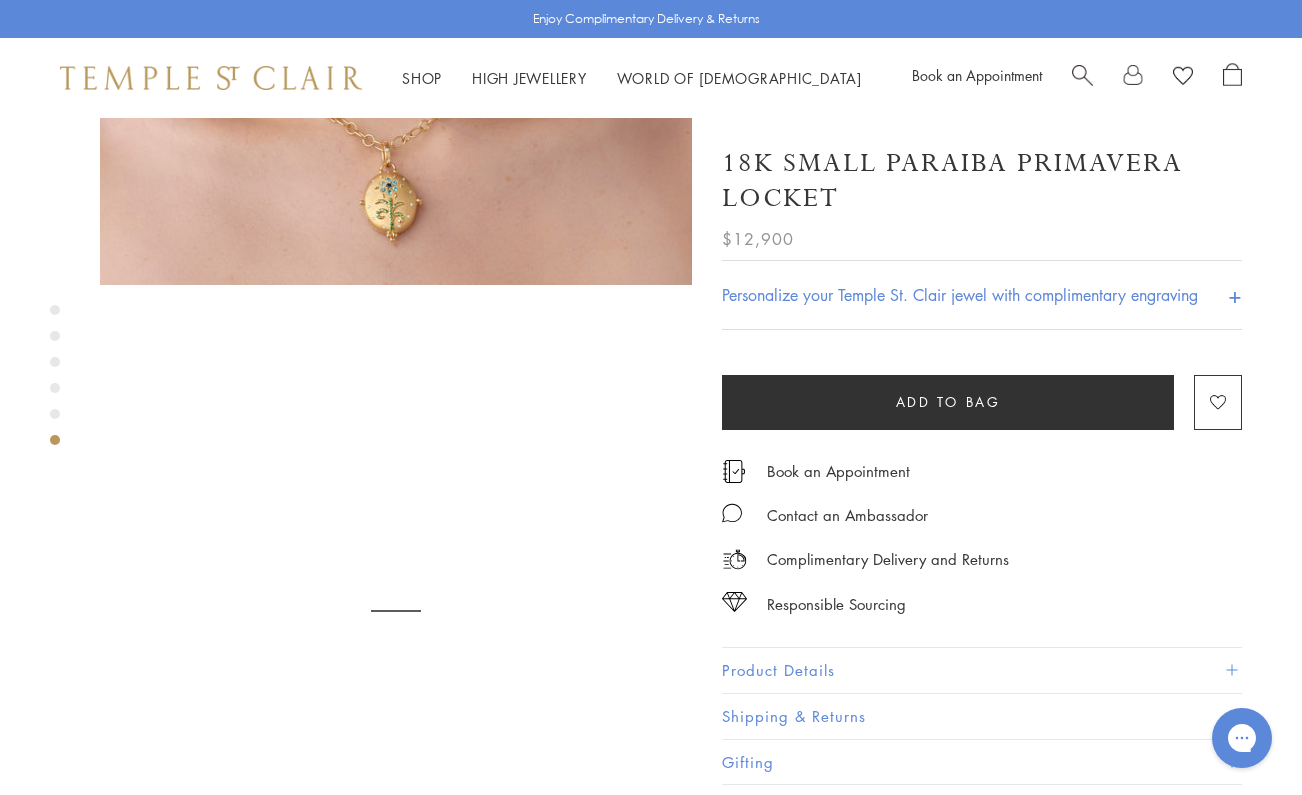 scroll, scrollTop: 2998, scrollLeft: 0, axis: vertical 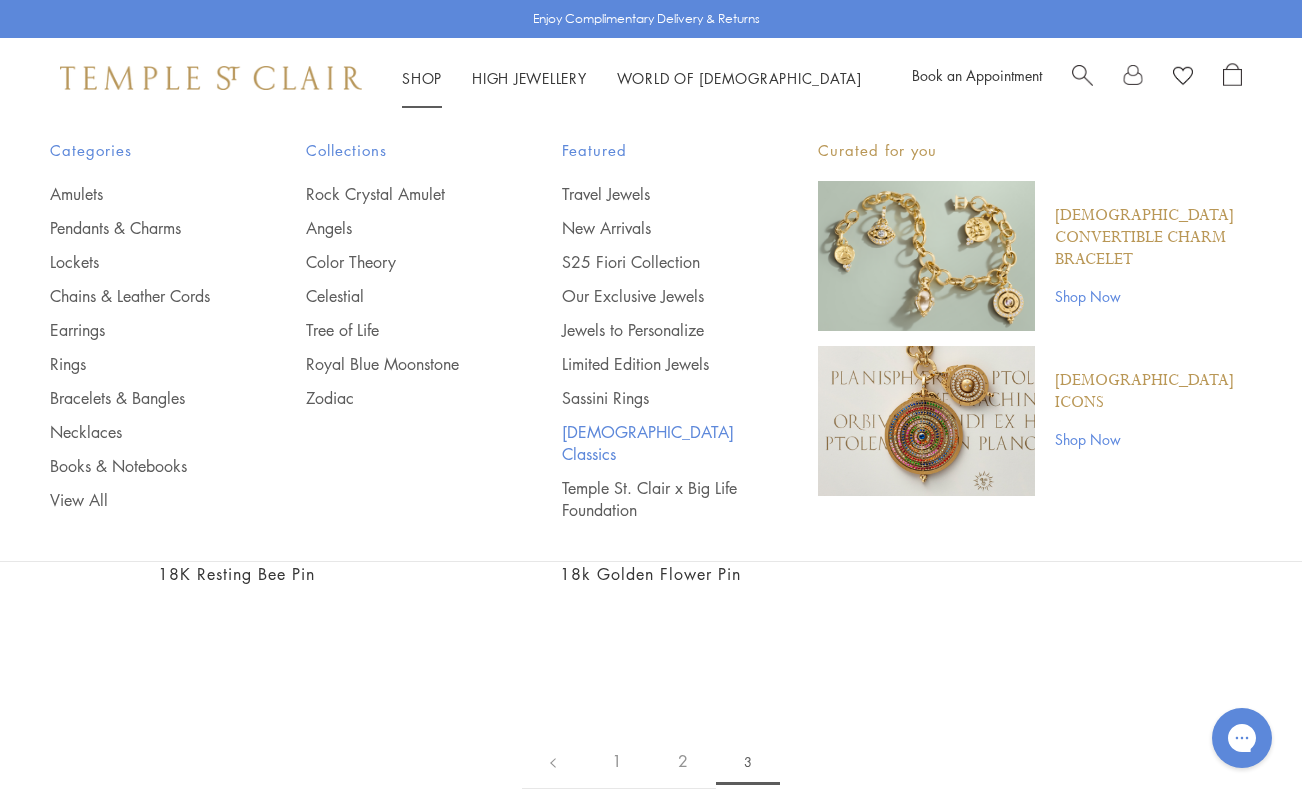 click on "[DEMOGRAPHIC_DATA] Classics" at bounding box center [650, 443] 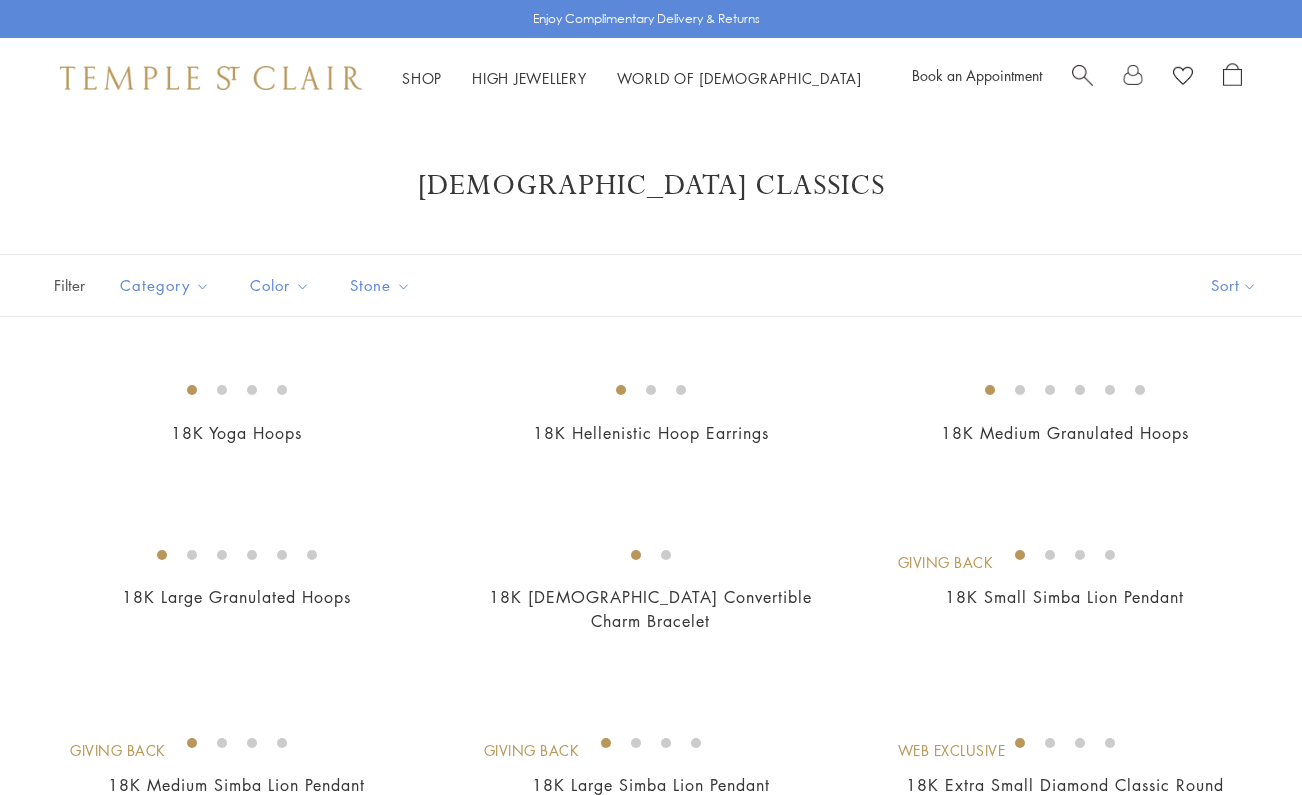 scroll, scrollTop: 0, scrollLeft: 0, axis: both 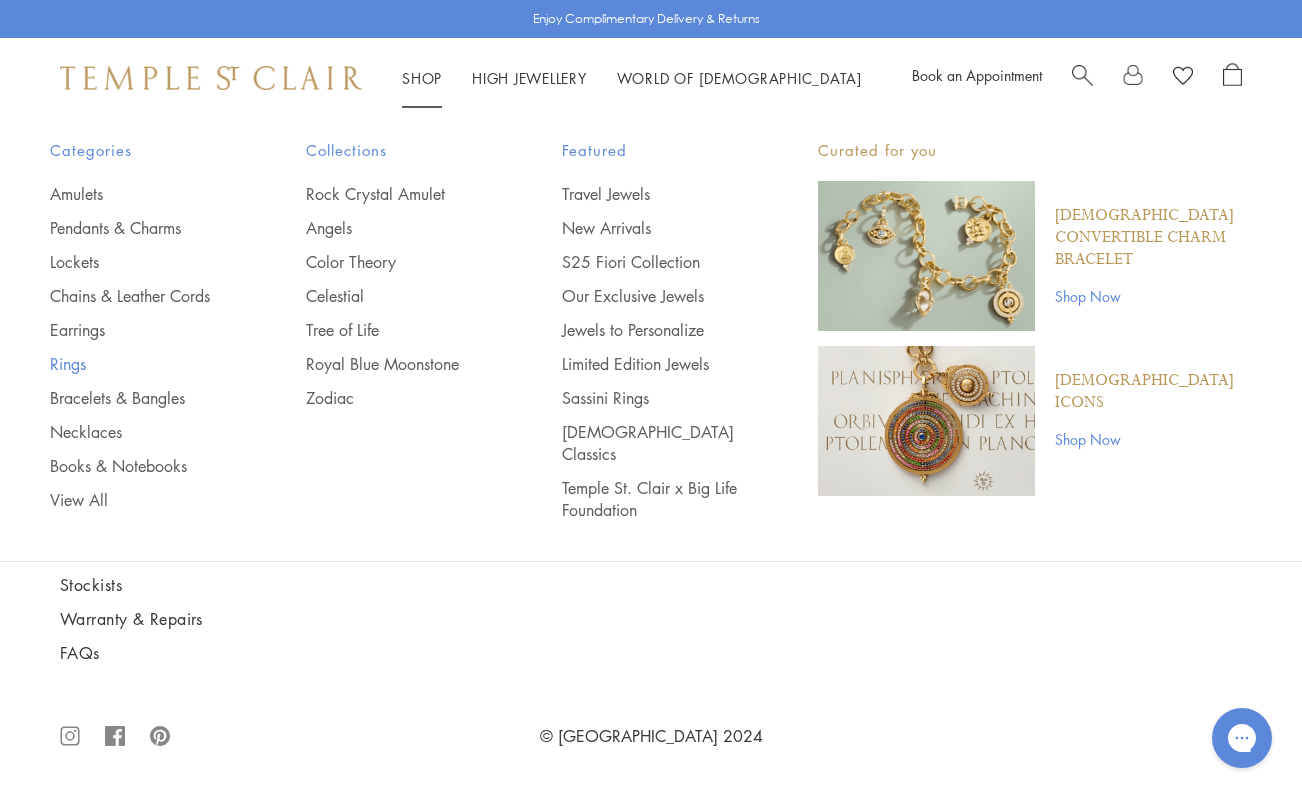 click on "Rings" at bounding box center [138, 364] 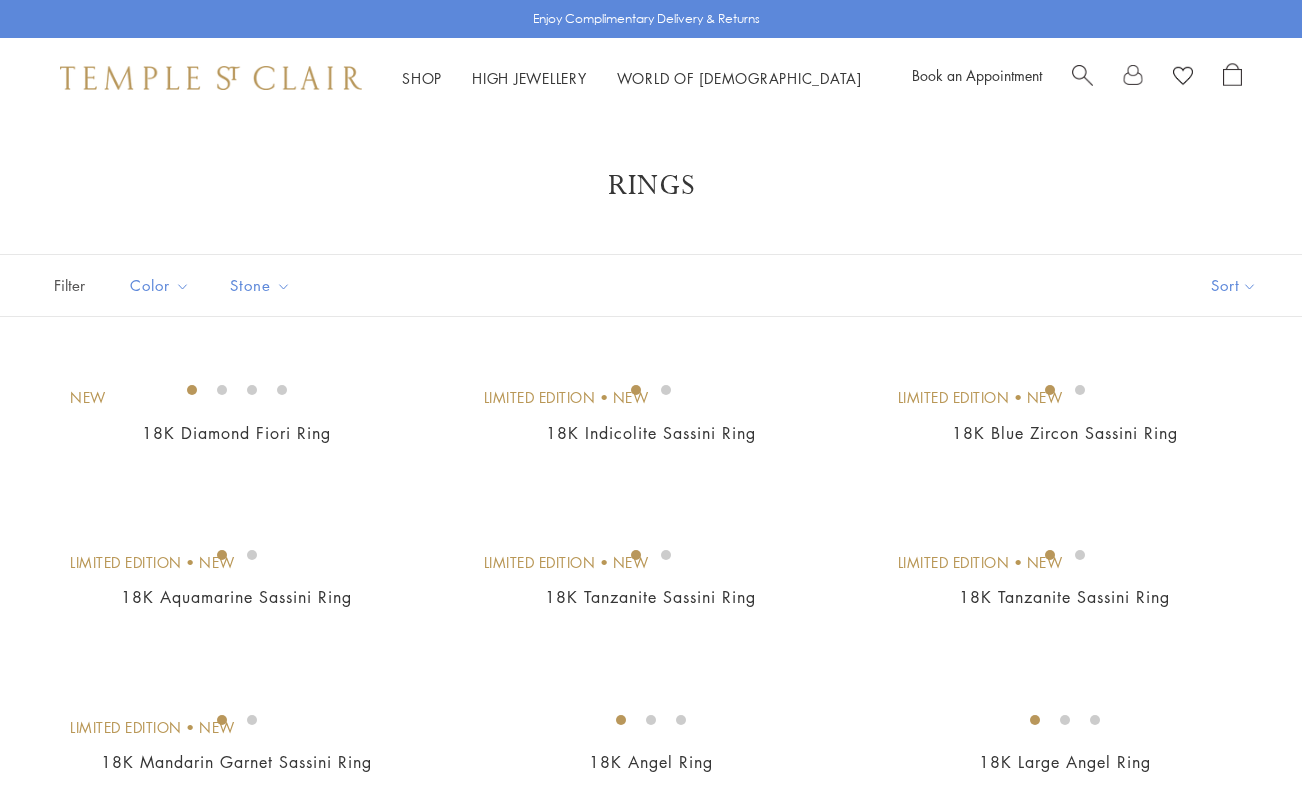 scroll, scrollTop: 0, scrollLeft: 0, axis: both 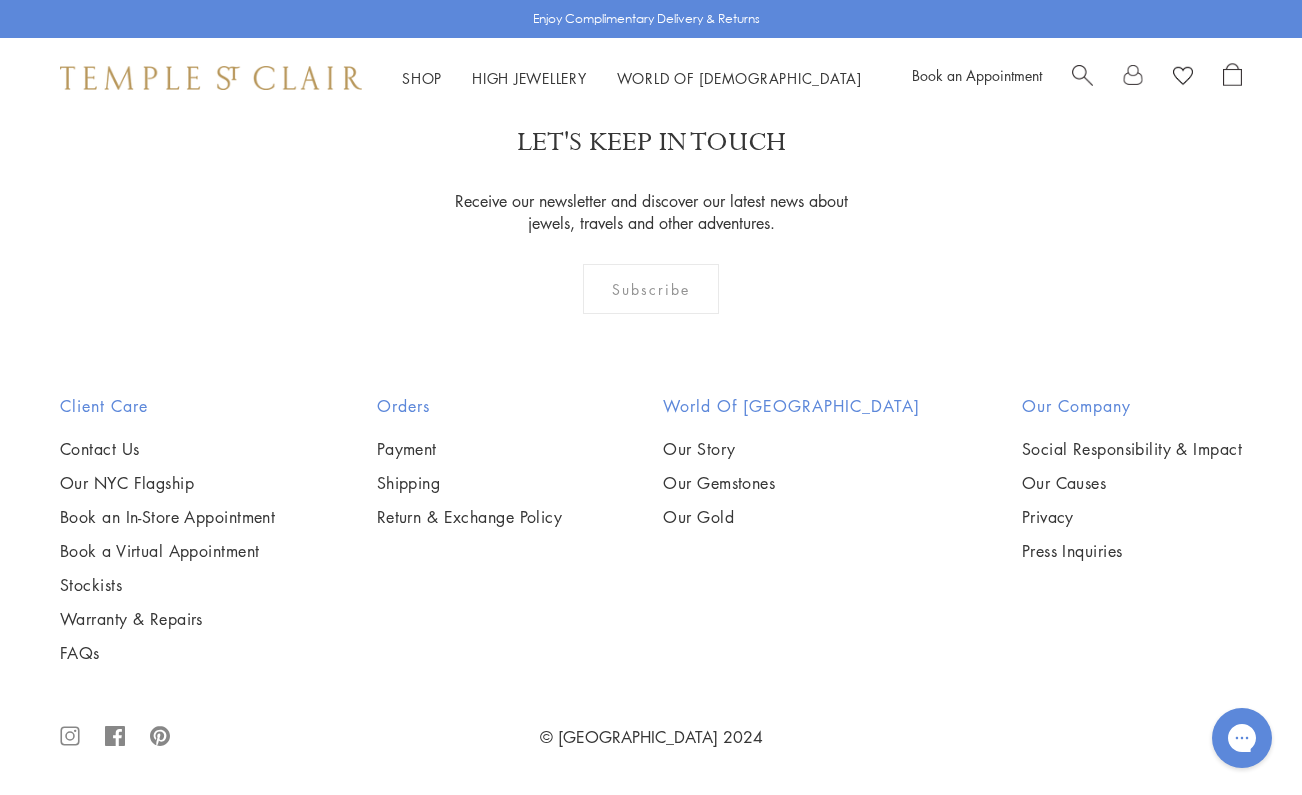 click on "2" at bounding box center (652, -35) 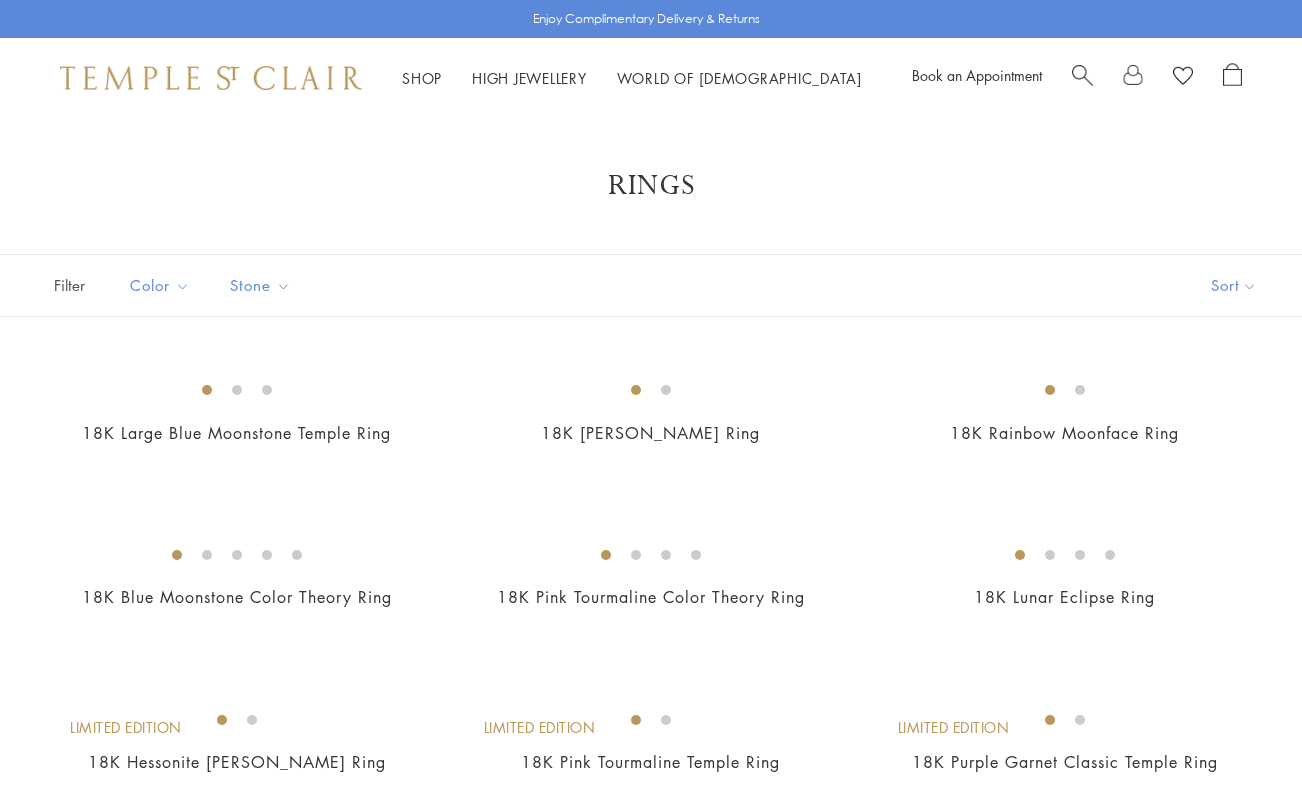 scroll, scrollTop: 0, scrollLeft: 0, axis: both 